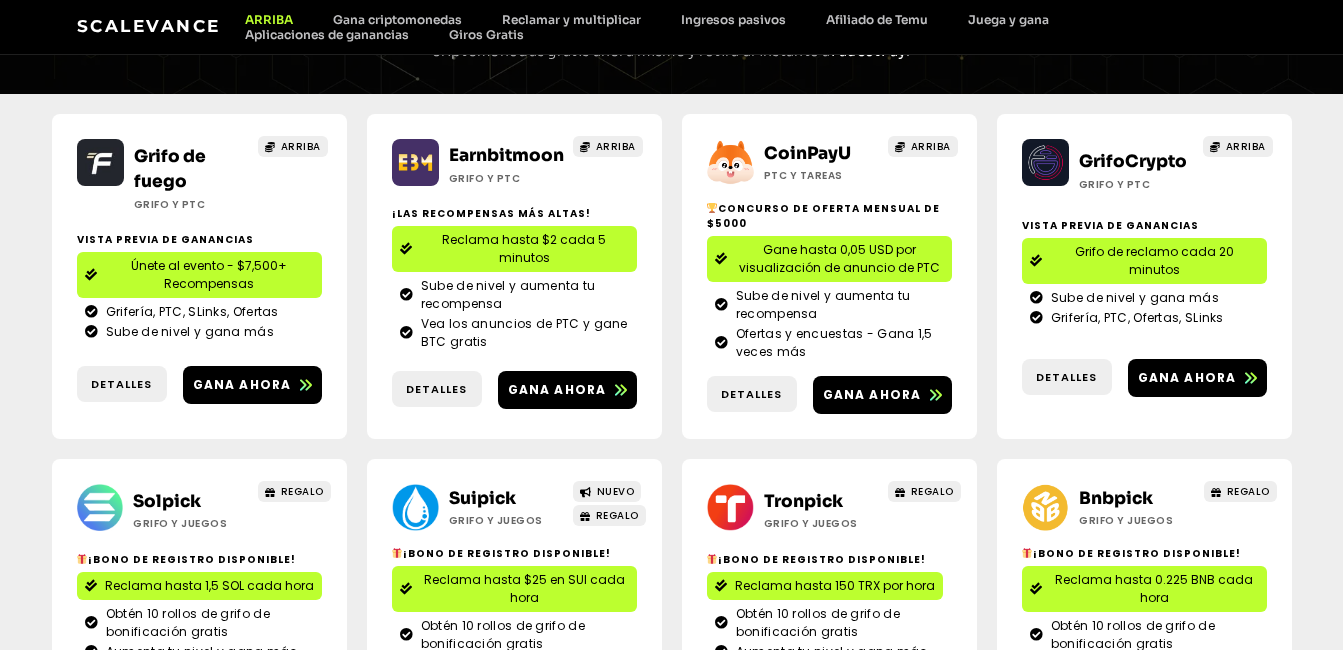 scroll, scrollTop: 382, scrollLeft: 0, axis: vertical 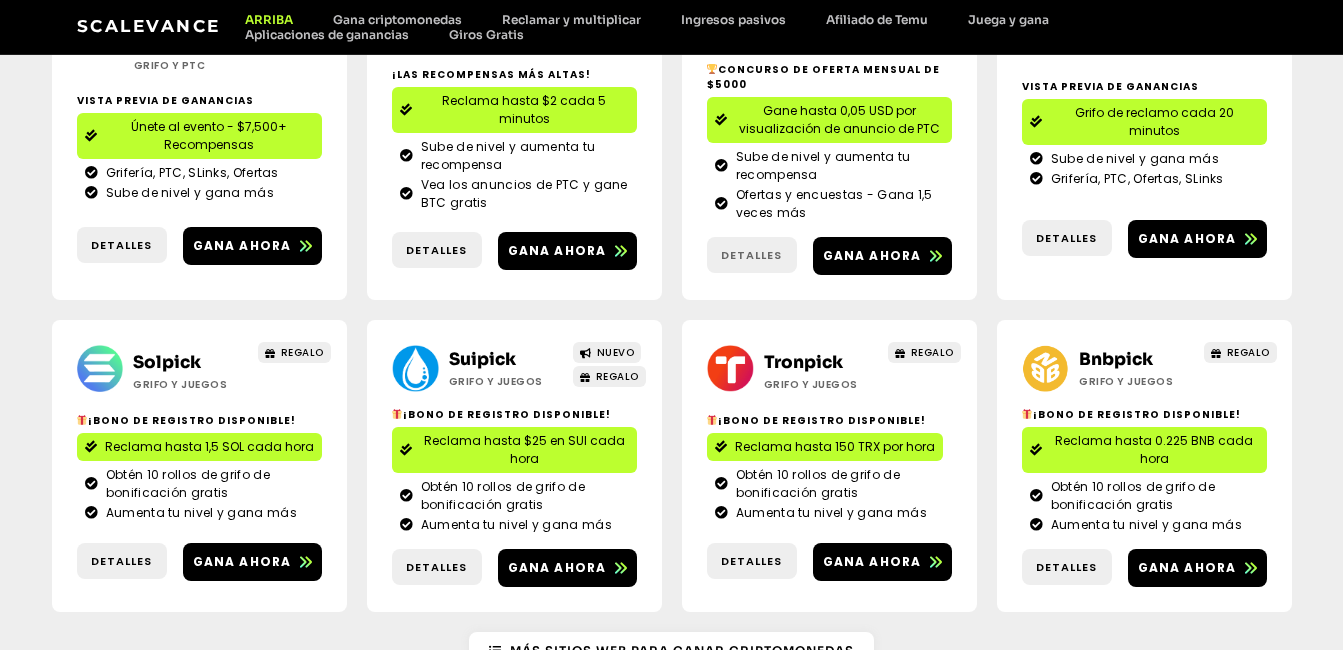 click on "Detalles" at bounding box center [751, 255] 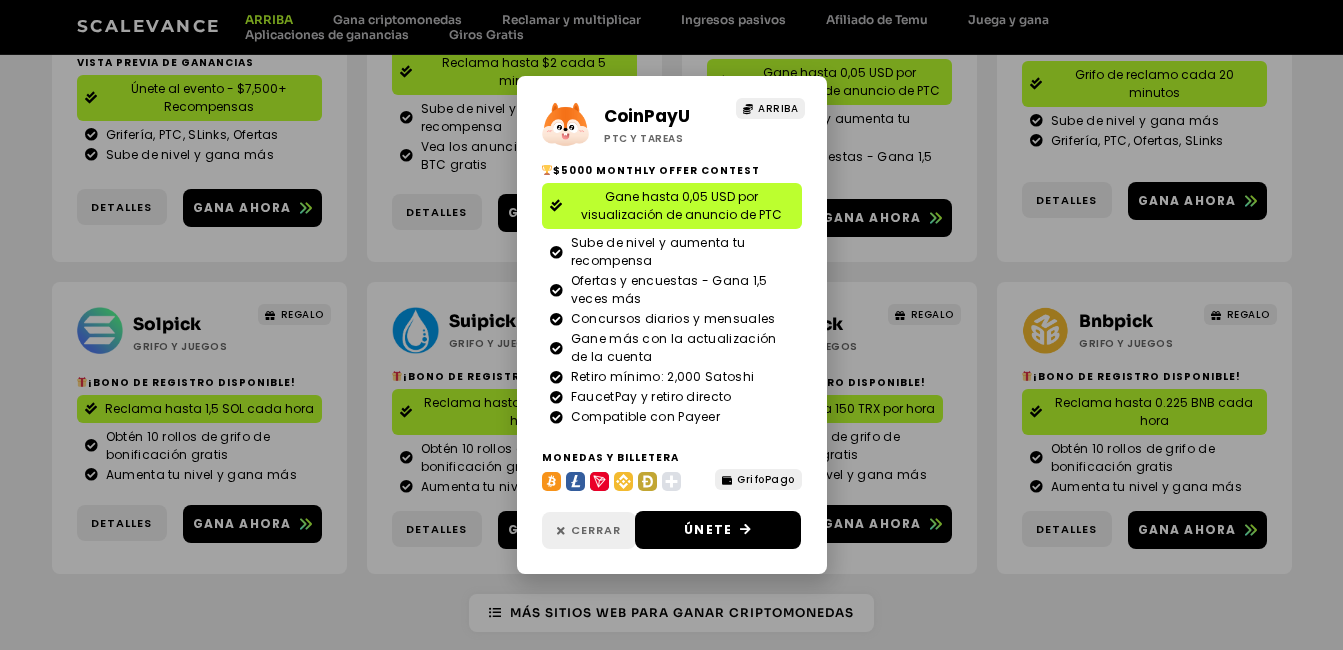 scroll, scrollTop: 382, scrollLeft: 0, axis: vertical 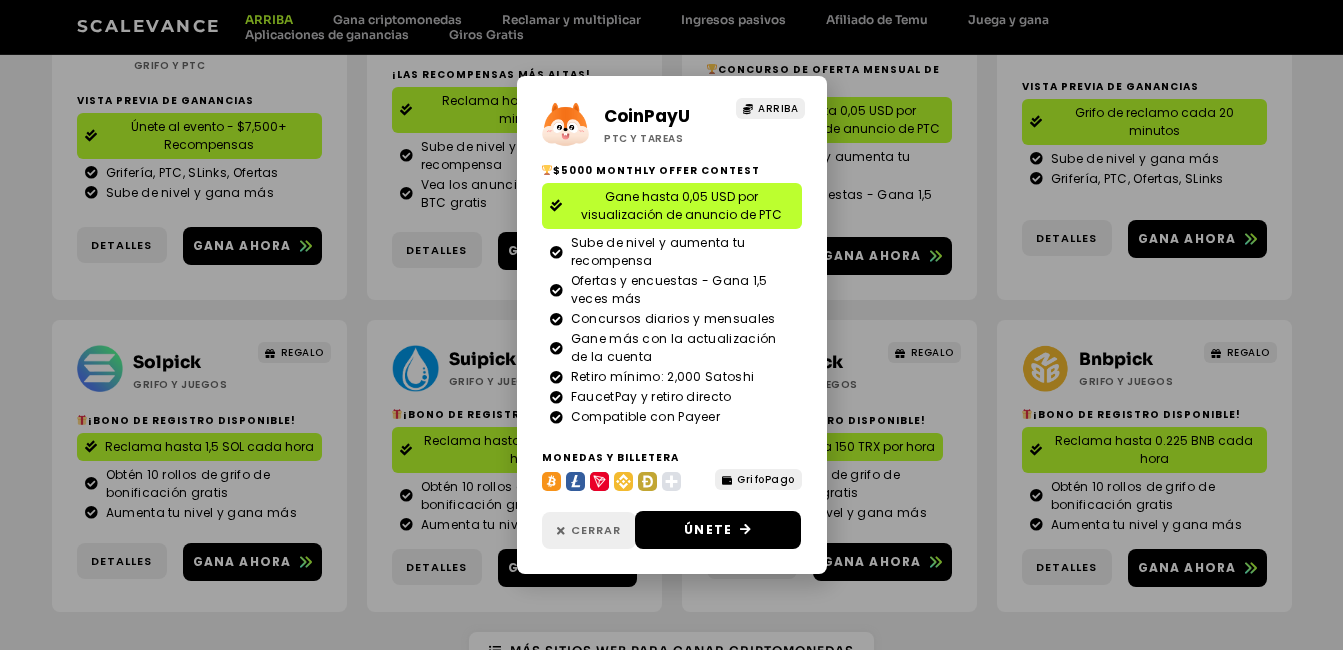 click on "Cerrar" at bounding box center (596, 530) 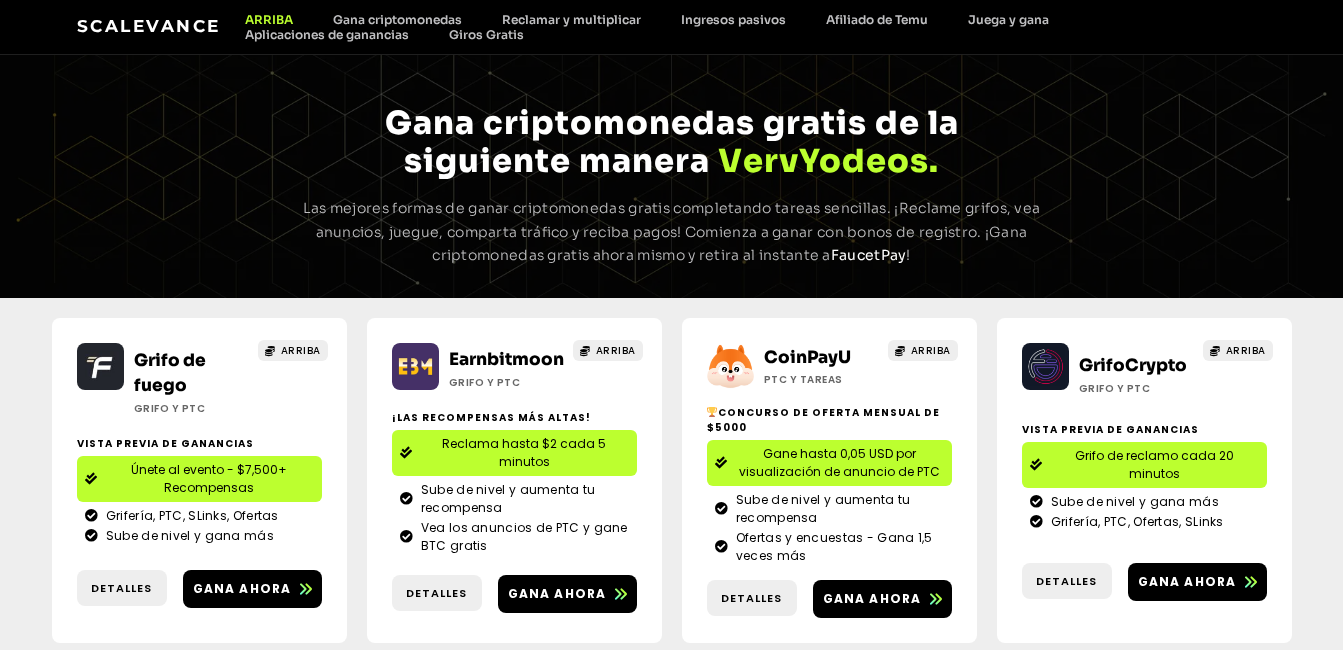 scroll, scrollTop: 0, scrollLeft: 0, axis: both 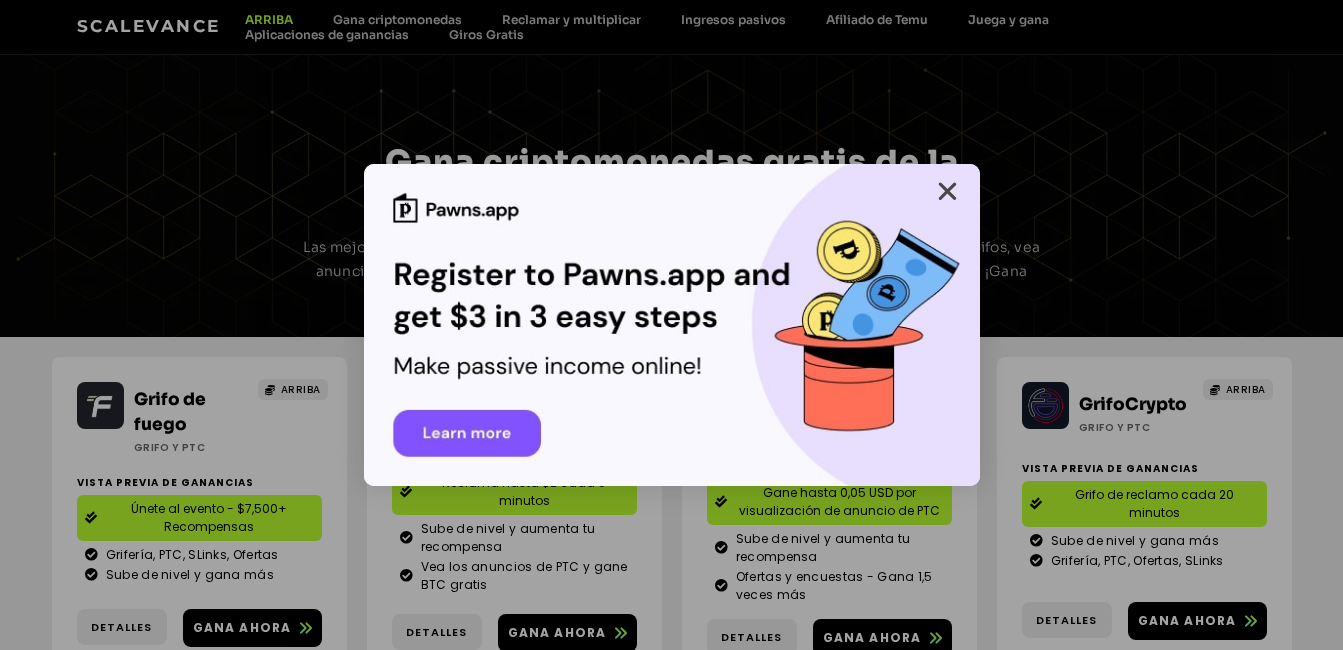 click at bounding box center [947, 191] 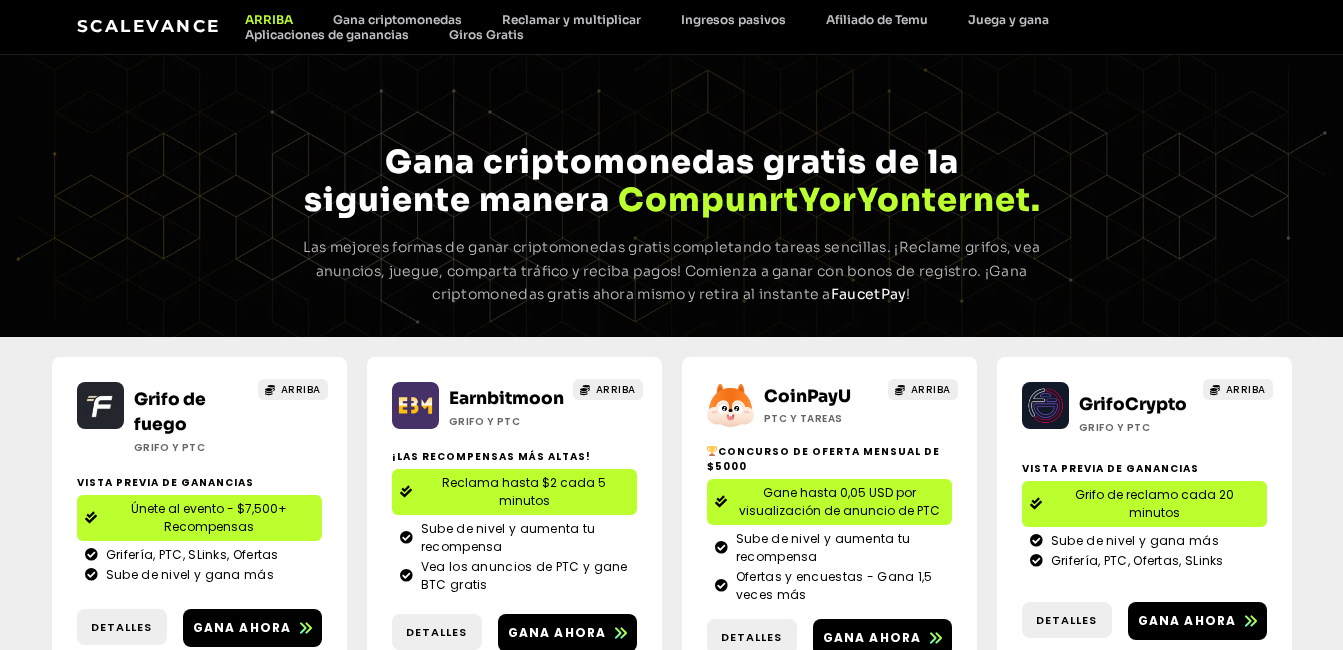 scroll, scrollTop: 167, scrollLeft: 0, axis: vertical 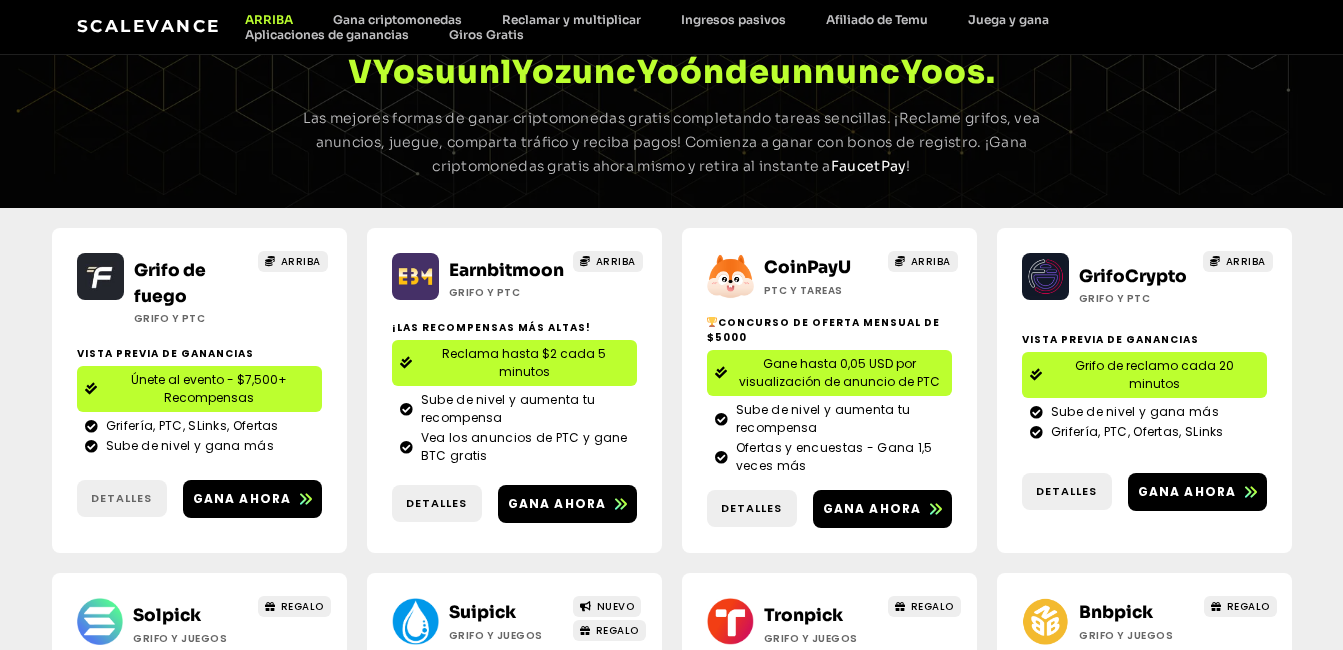 click on "Detalles" at bounding box center [122, 498] 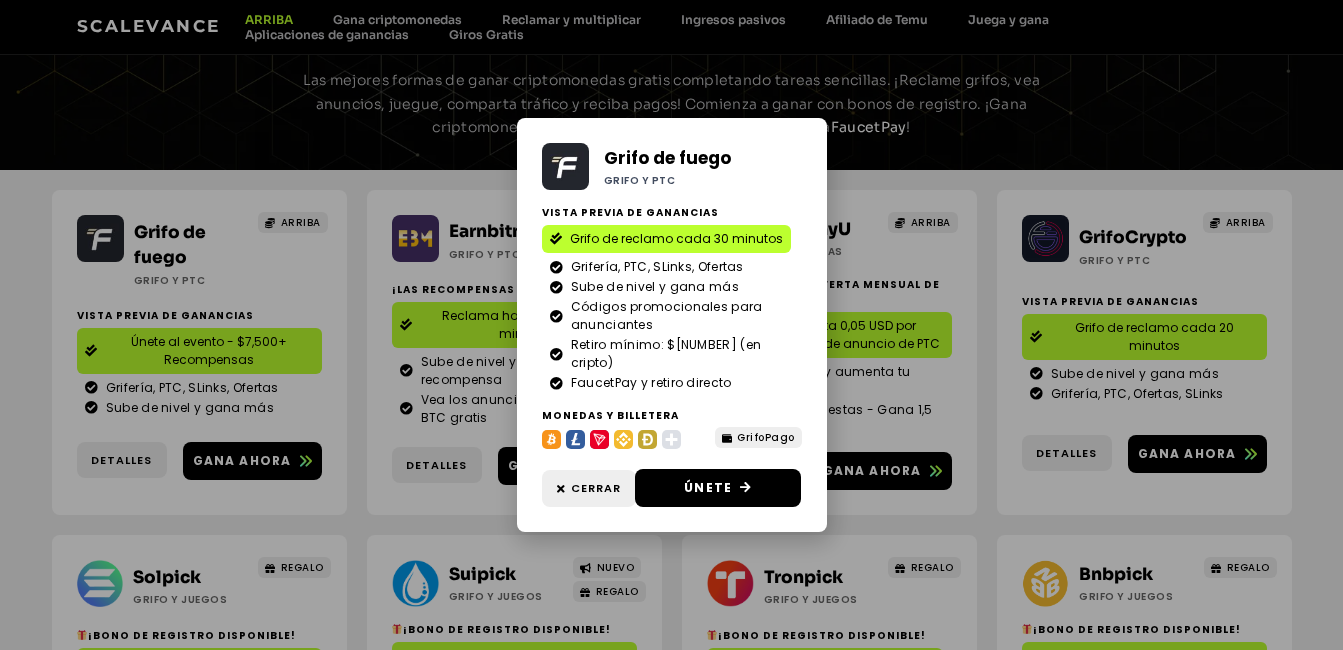 click on "Grifo de reclamo cada [NUMBER] minutos" at bounding box center [671, 325] 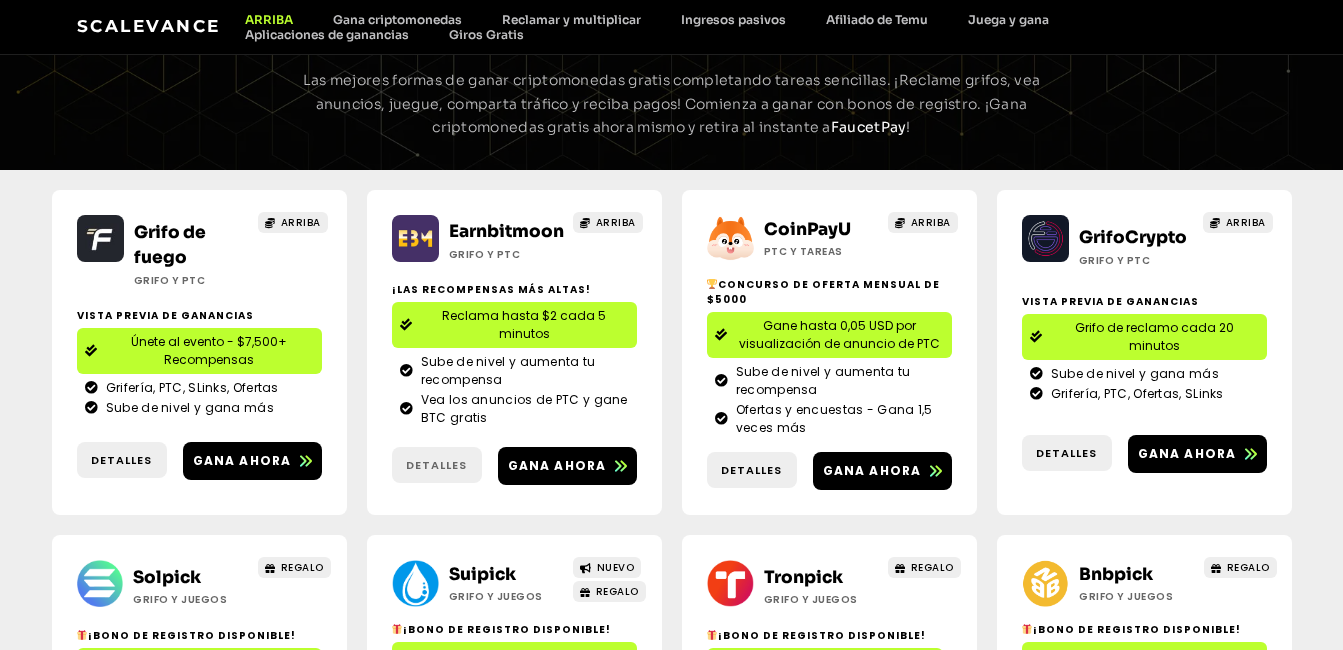 click on "Detalles" at bounding box center (436, 465) 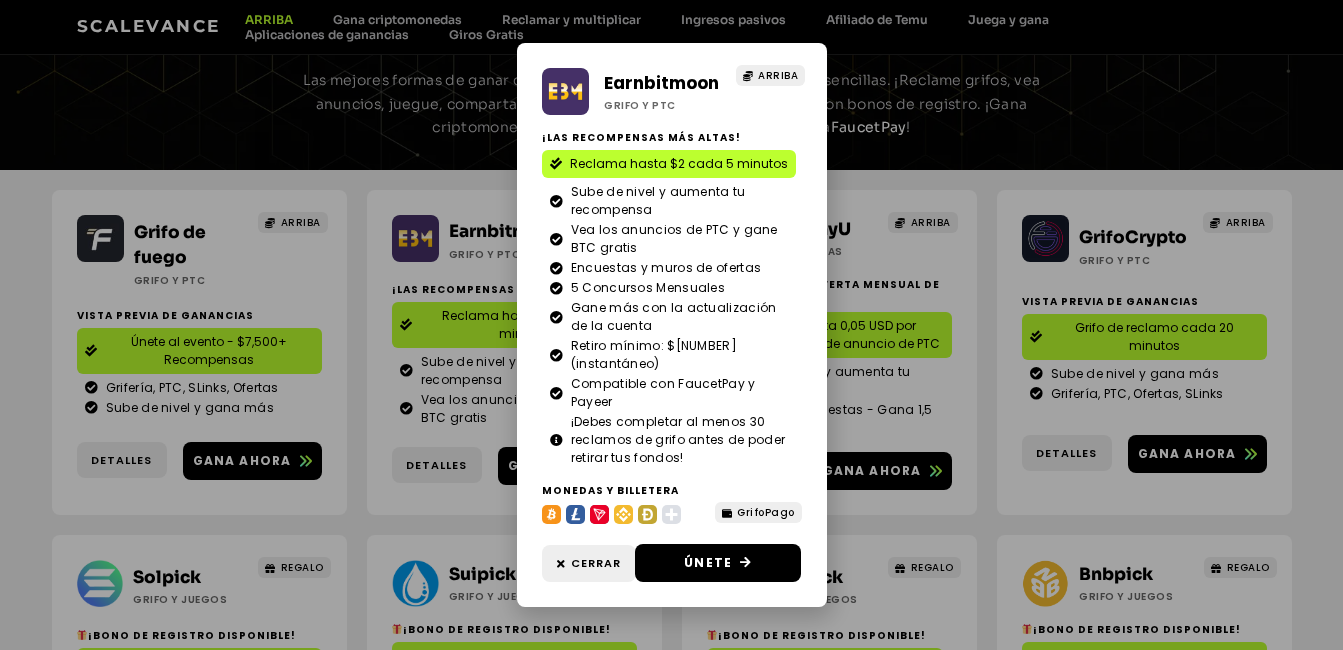 drag, startPoint x: 1219, startPoint y: 61, endPoint x: 1218, endPoint y: 72, distance: 11.045361 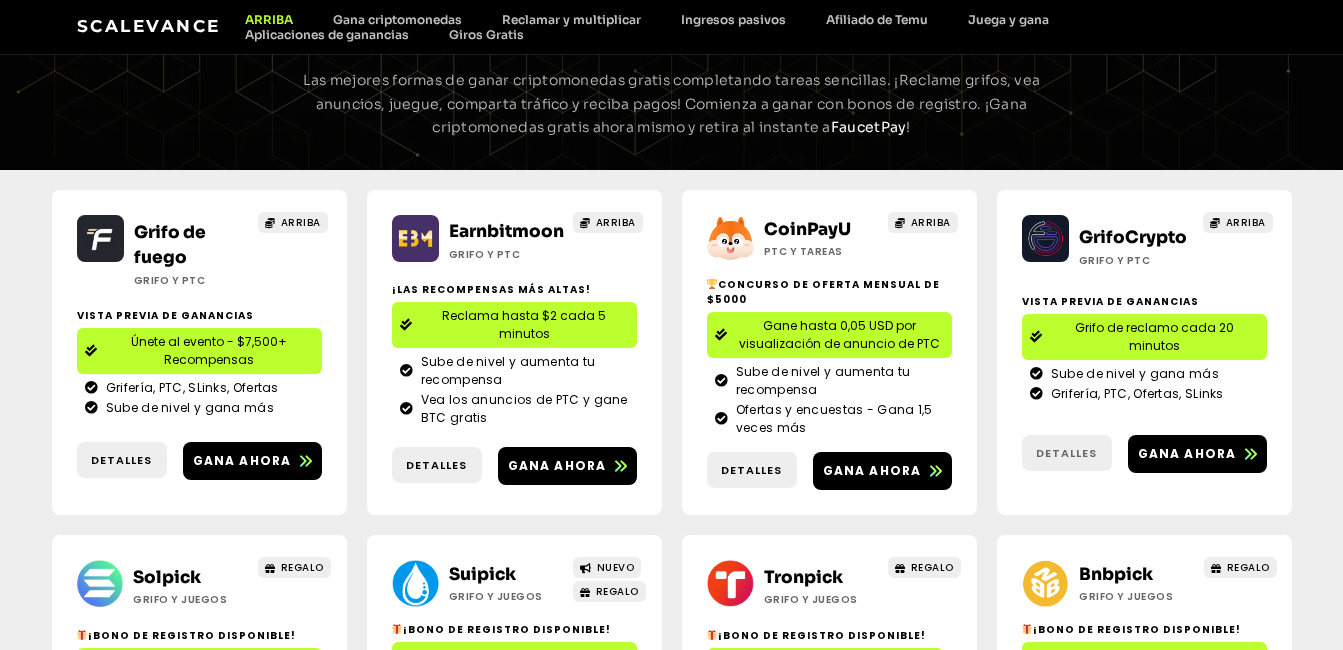click on "Detalles" at bounding box center (1066, 453) 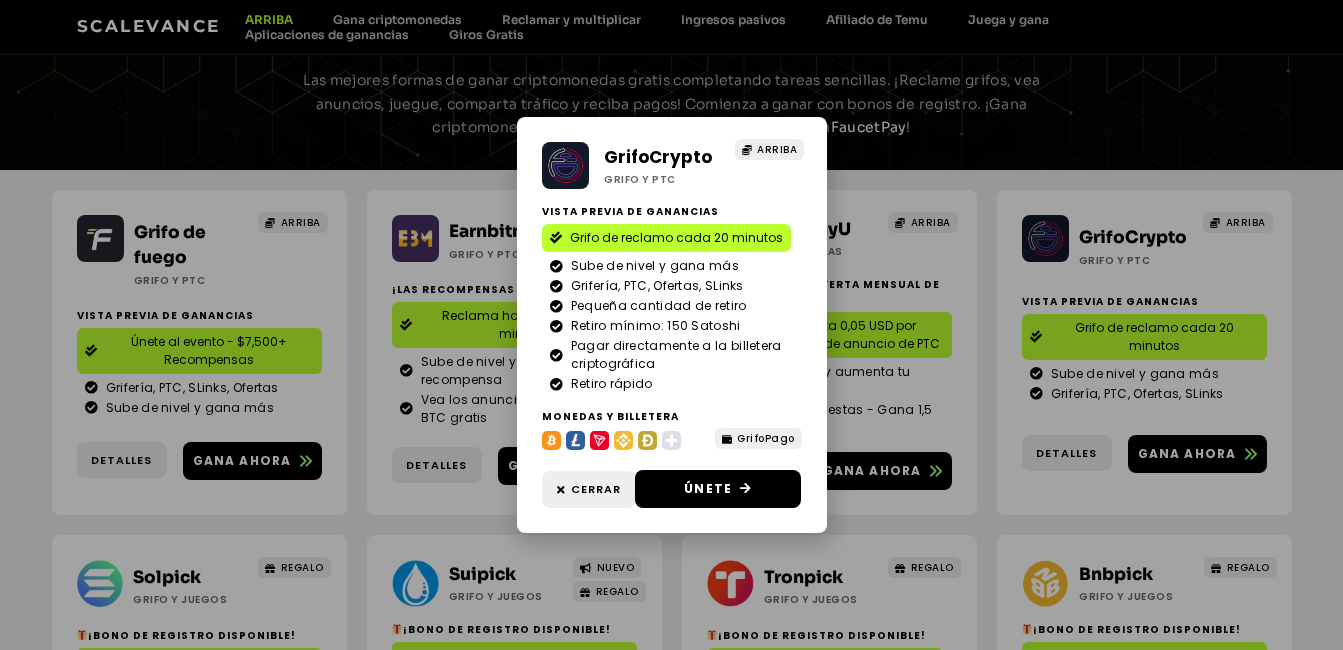 click on "Grifo de reclamo cada [NUMBER] minutos" at bounding box center [671, 325] 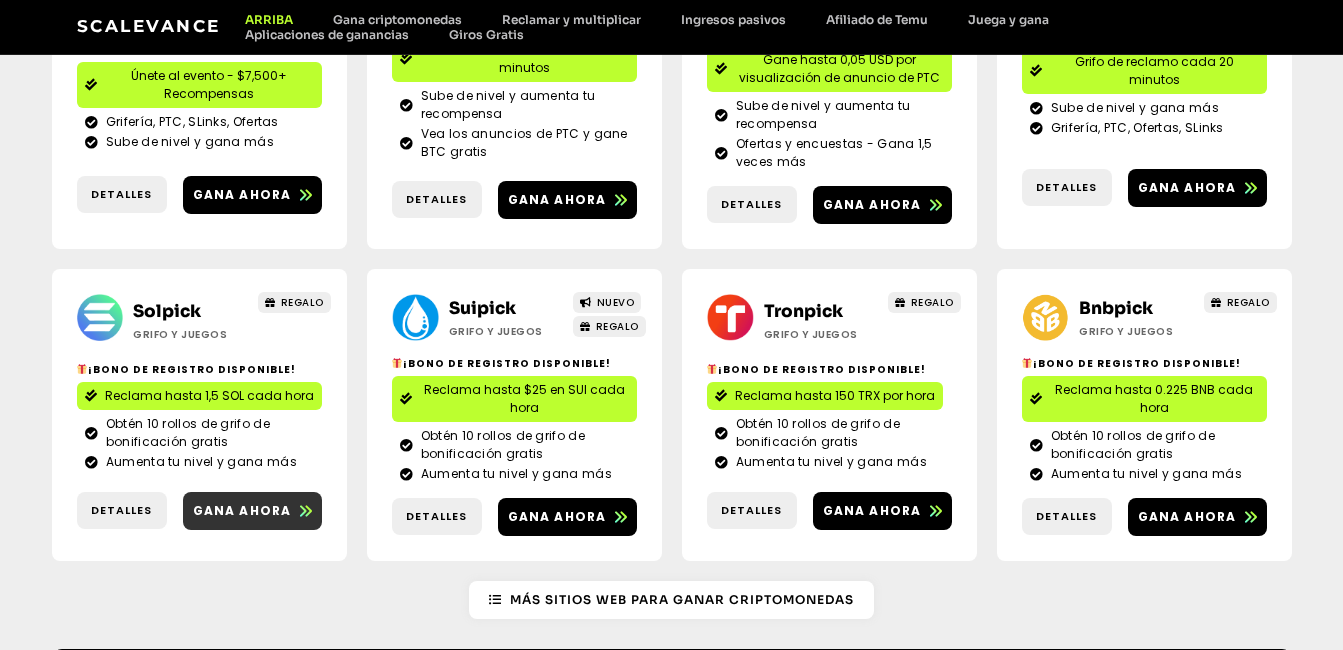 scroll, scrollTop: 500, scrollLeft: 0, axis: vertical 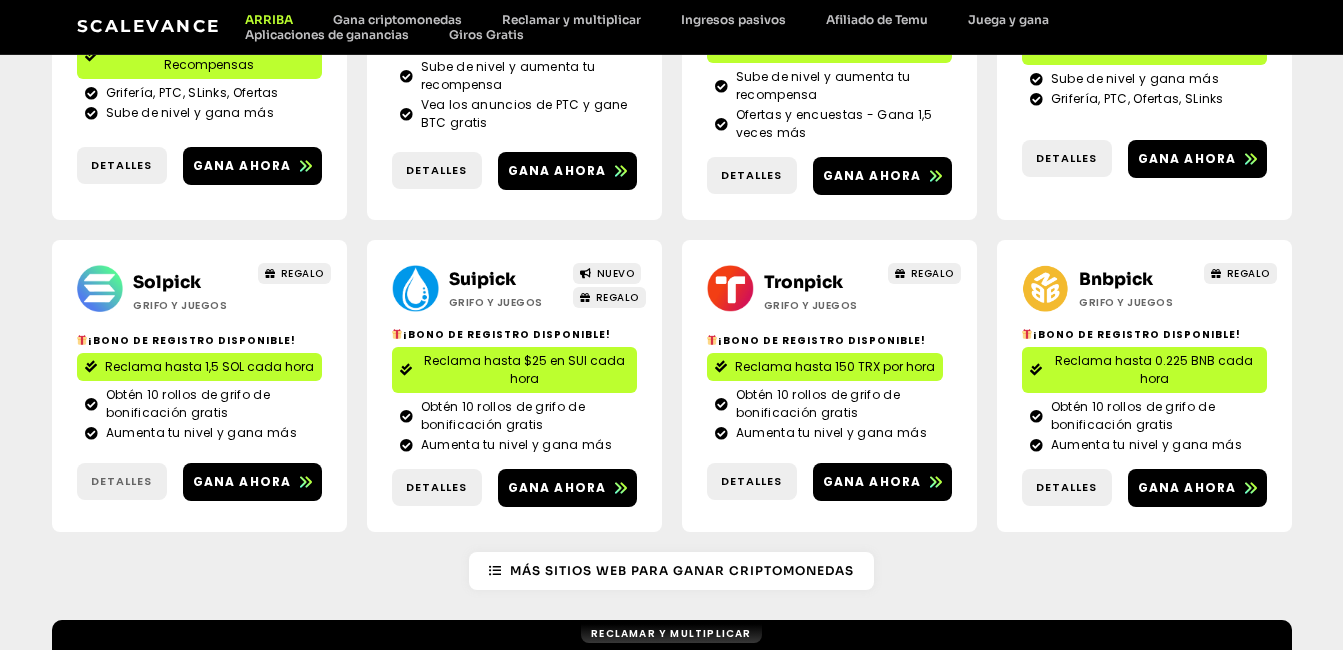 click on "Detalles" at bounding box center [121, 481] 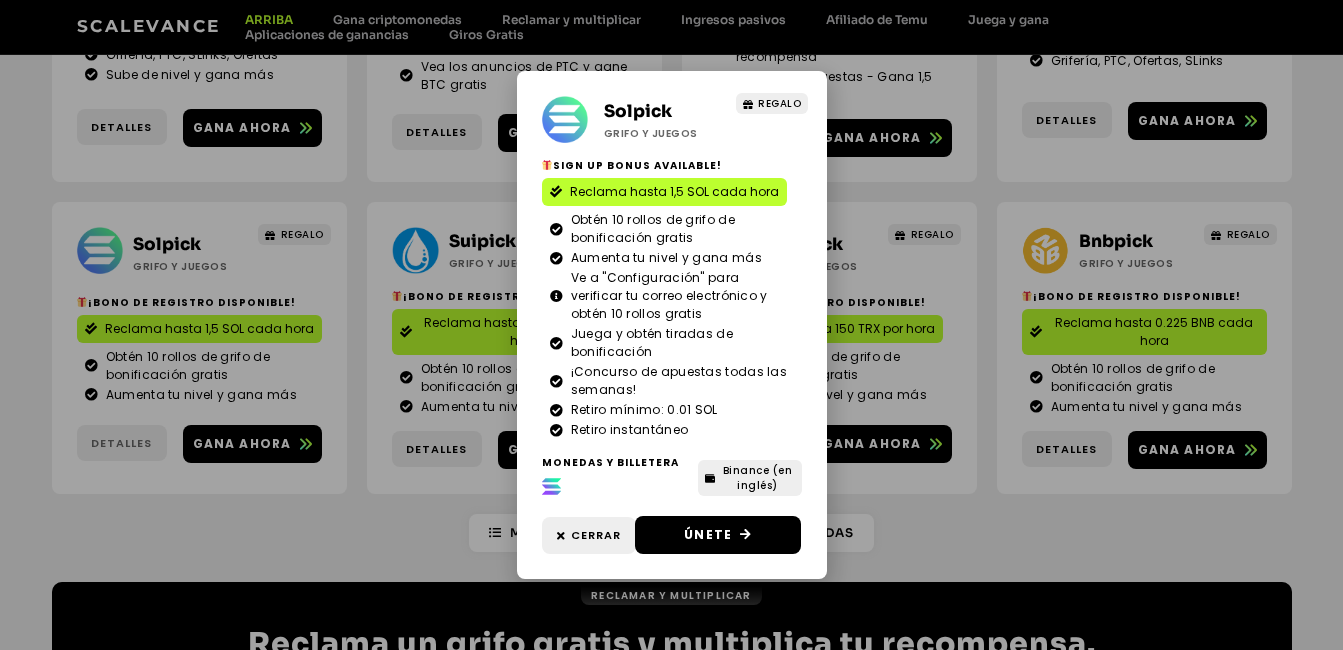 scroll, scrollTop: 462, scrollLeft: 0, axis: vertical 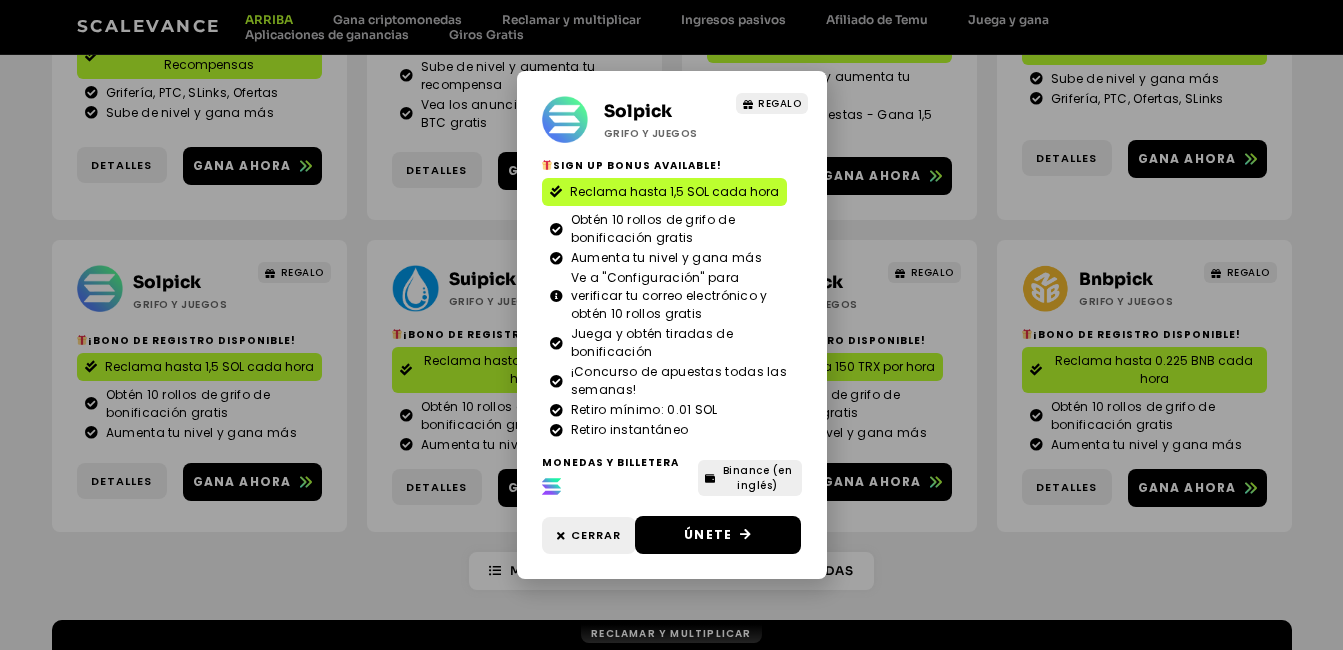 click on "Reclama hasta [NUMBER] [CURRENCY] cada hora" at bounding box center [671, 325] 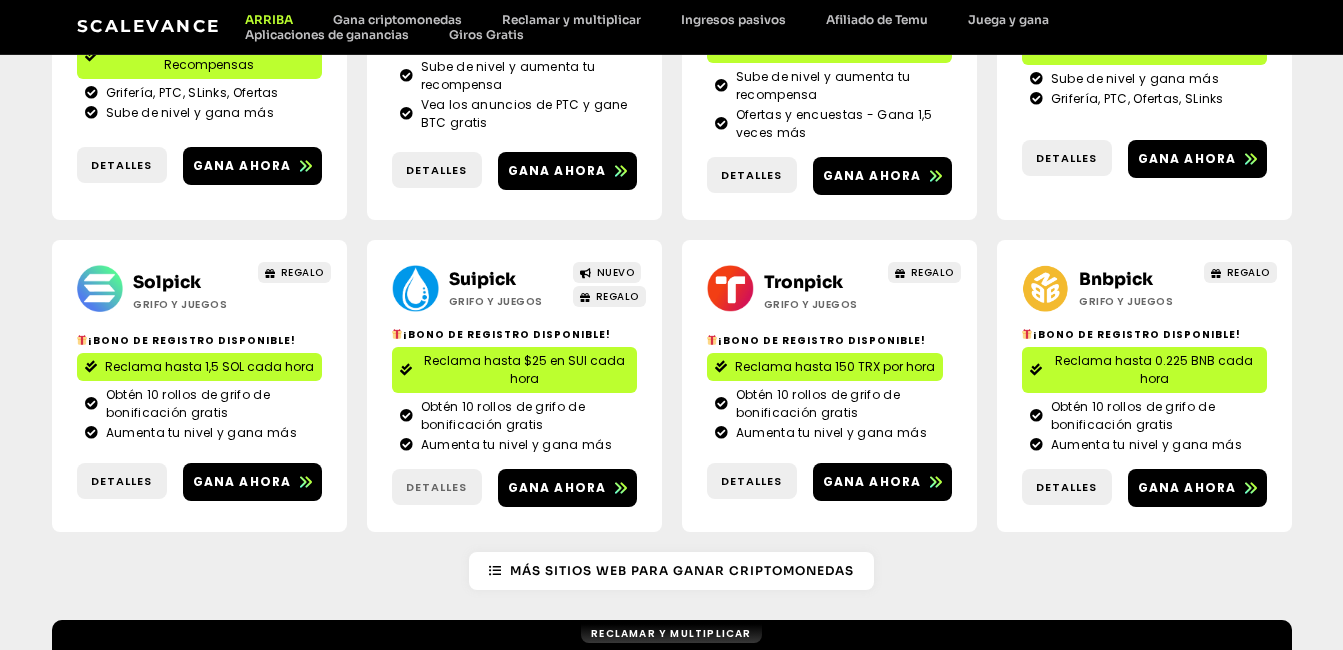 click on "Detalles" at bounding box center [436, 487] 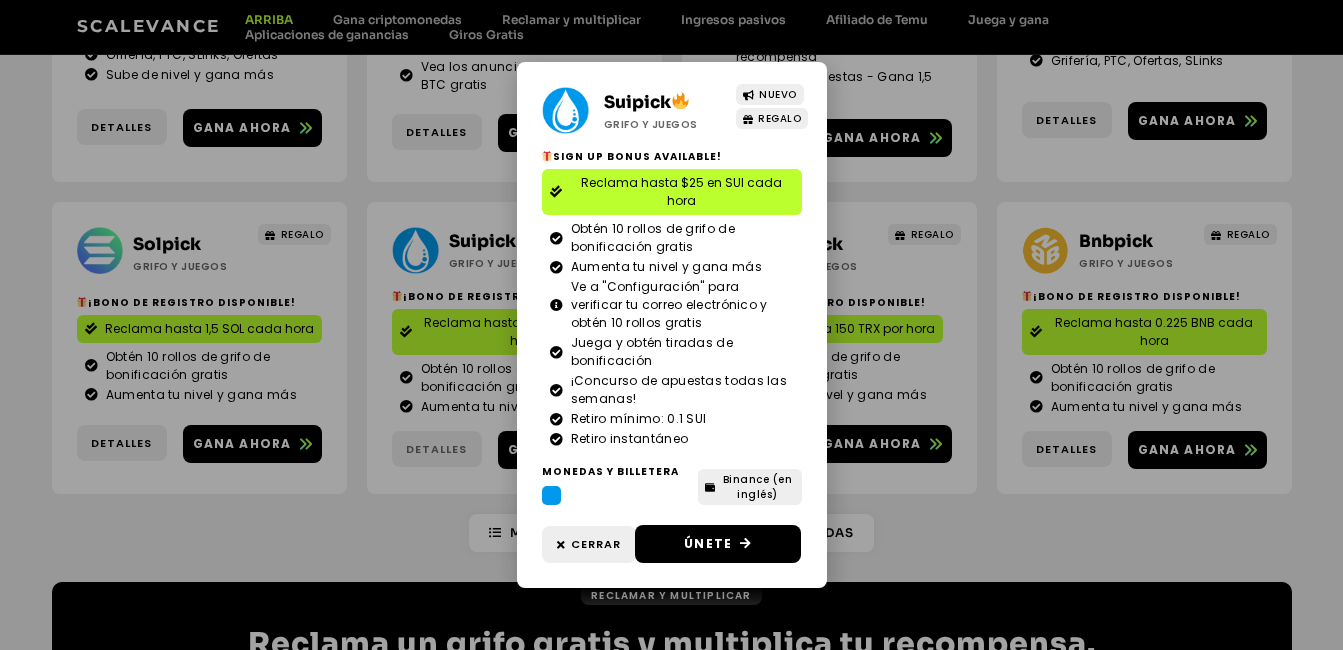 scroll, scrollTop: 462, scrollLeft: 0, axis: vertical 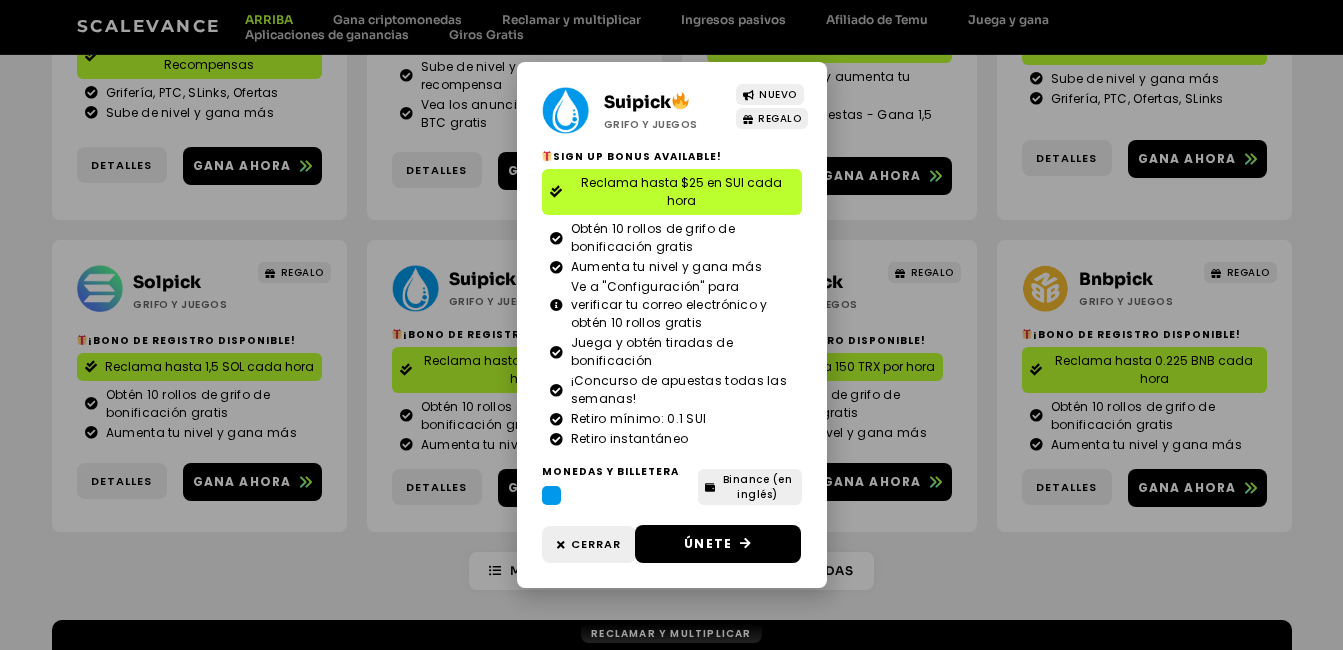 click on "Reclama hasta $[NUMBER] en SUI cada hora" at bounding box center (671, 325) 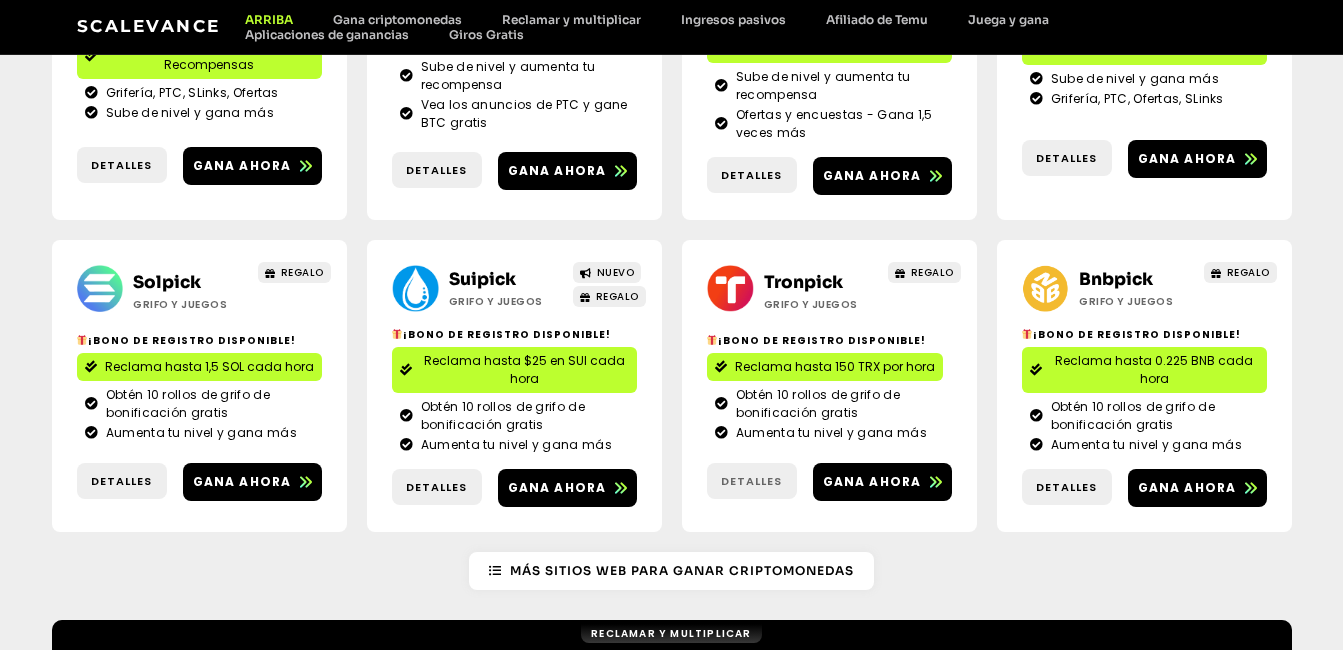 click on "Detalles" at bounding box center [751, 481] 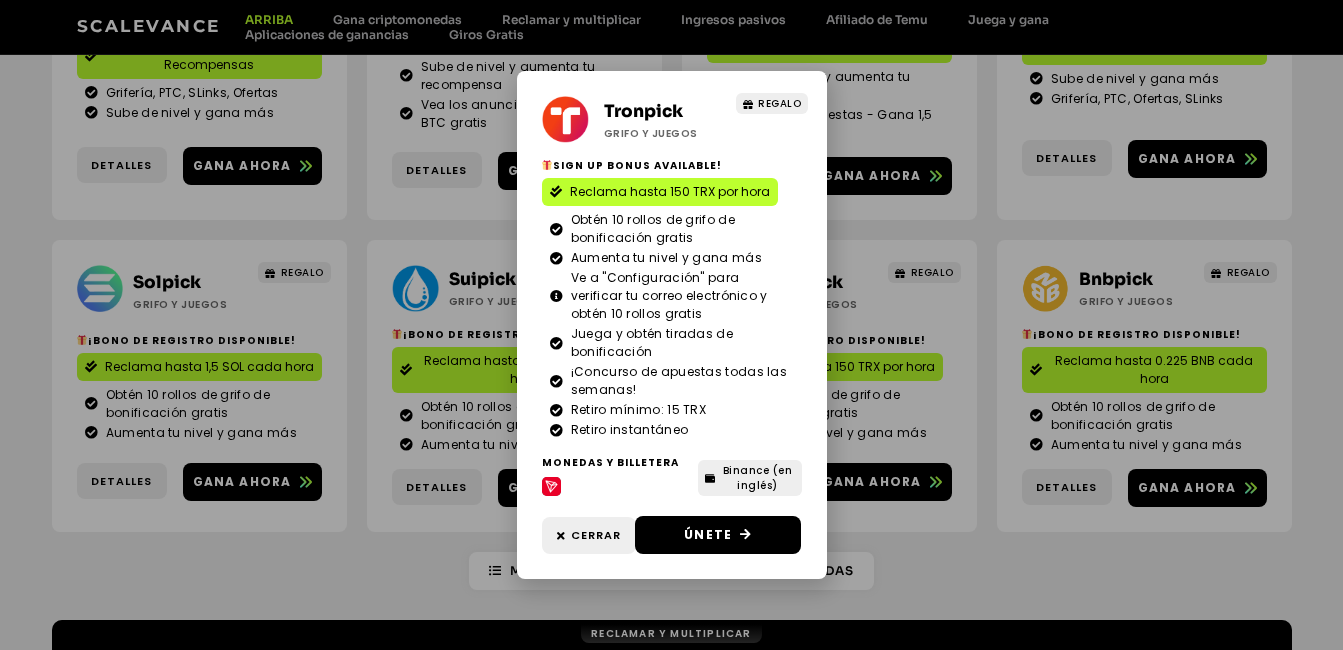 click on "Reclama hasta [NUMBER] [CURRENCY] por hora" at bounding box center (671, 325) 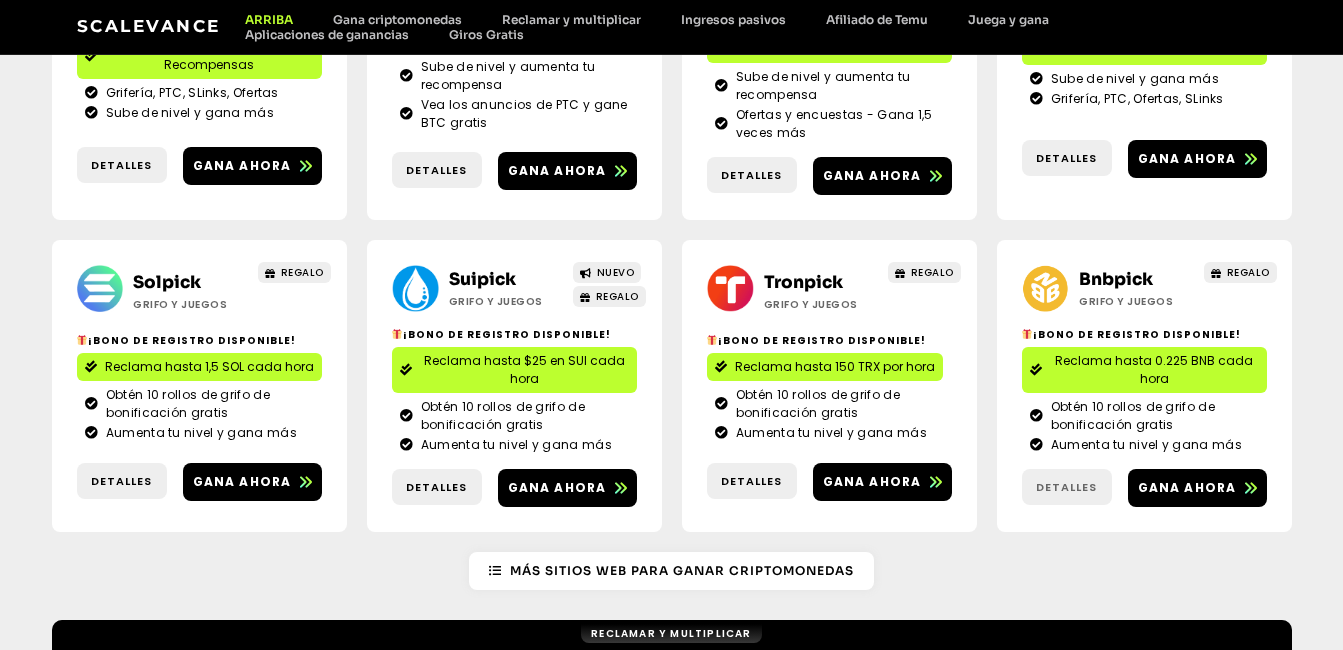 scroll, scrollTop: 500, scrollLeft: 0, axis: vertical 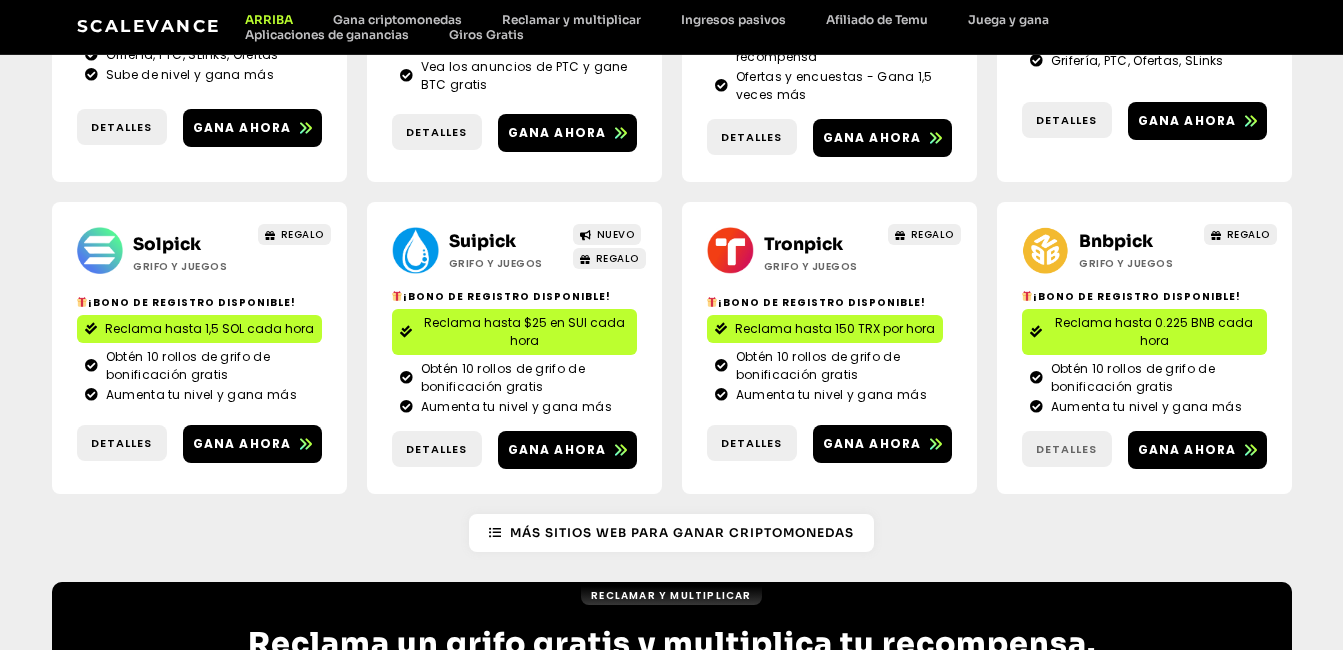 click on "Detalles" at bounding box center [1066, 449] 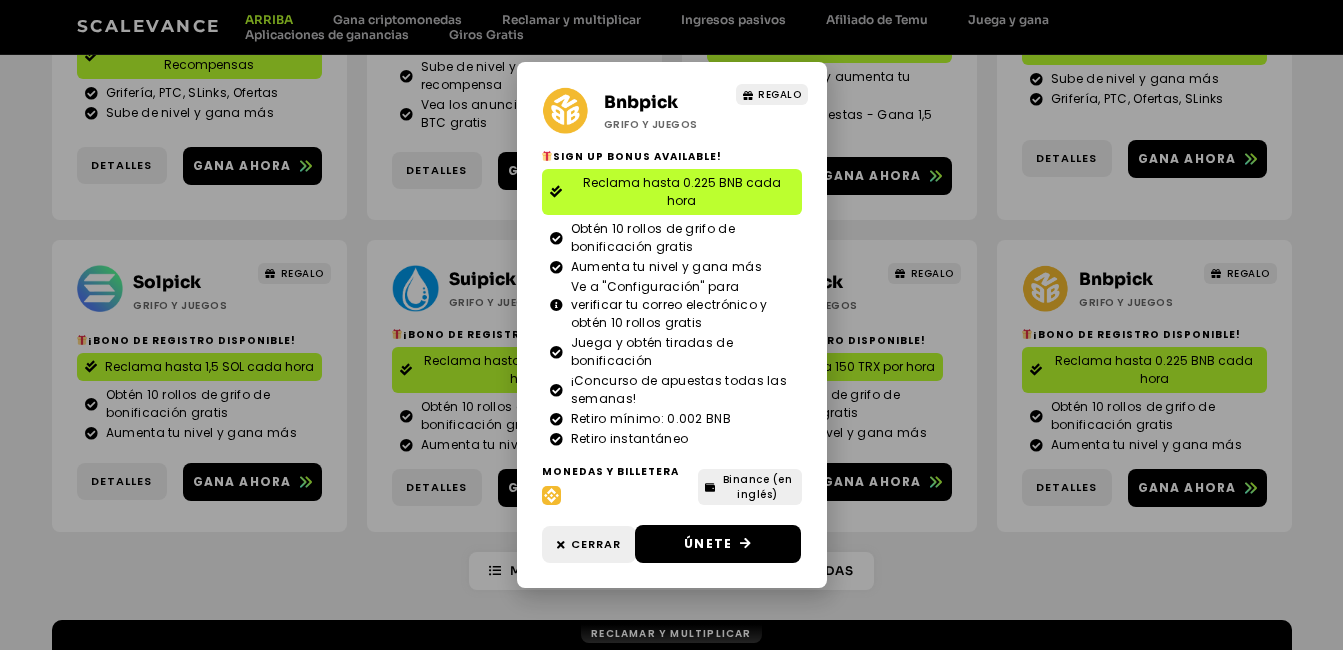 click on "Reclama hasta [NUMBER] [CURRENCY] cada hora" at bounding box center (671, 325) 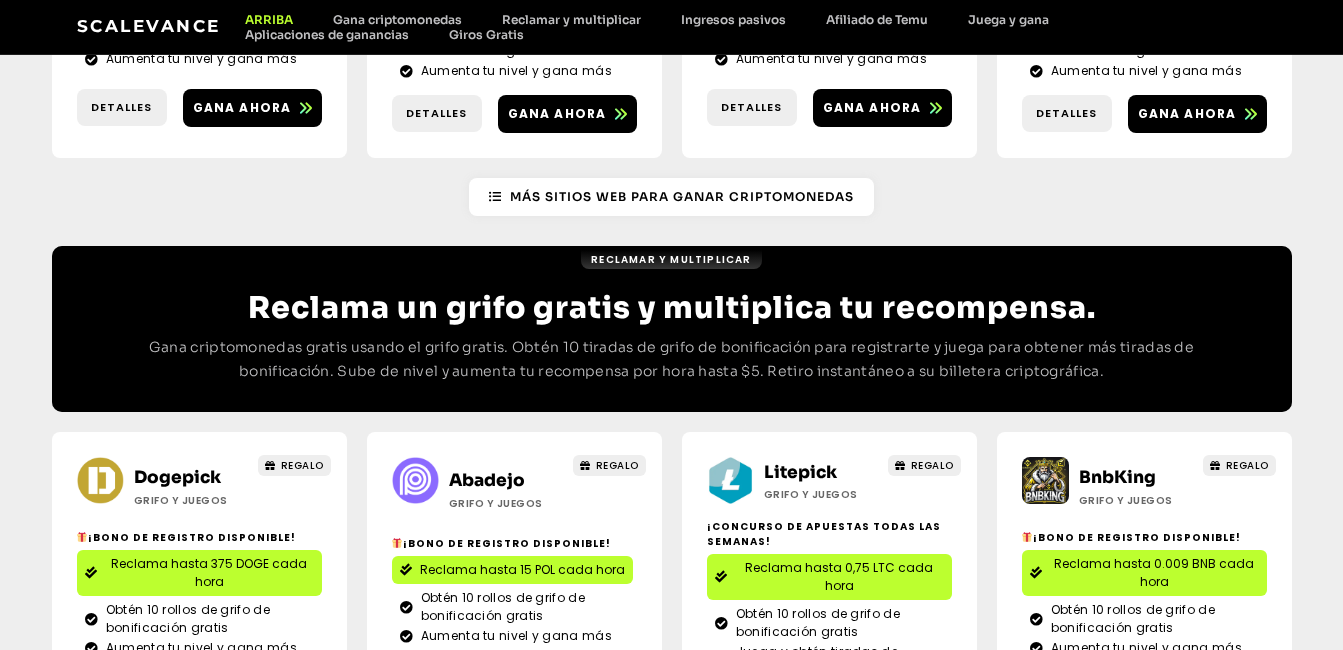 scroll, scrollTop: 668, scrollLeft: 0, axis: vertical 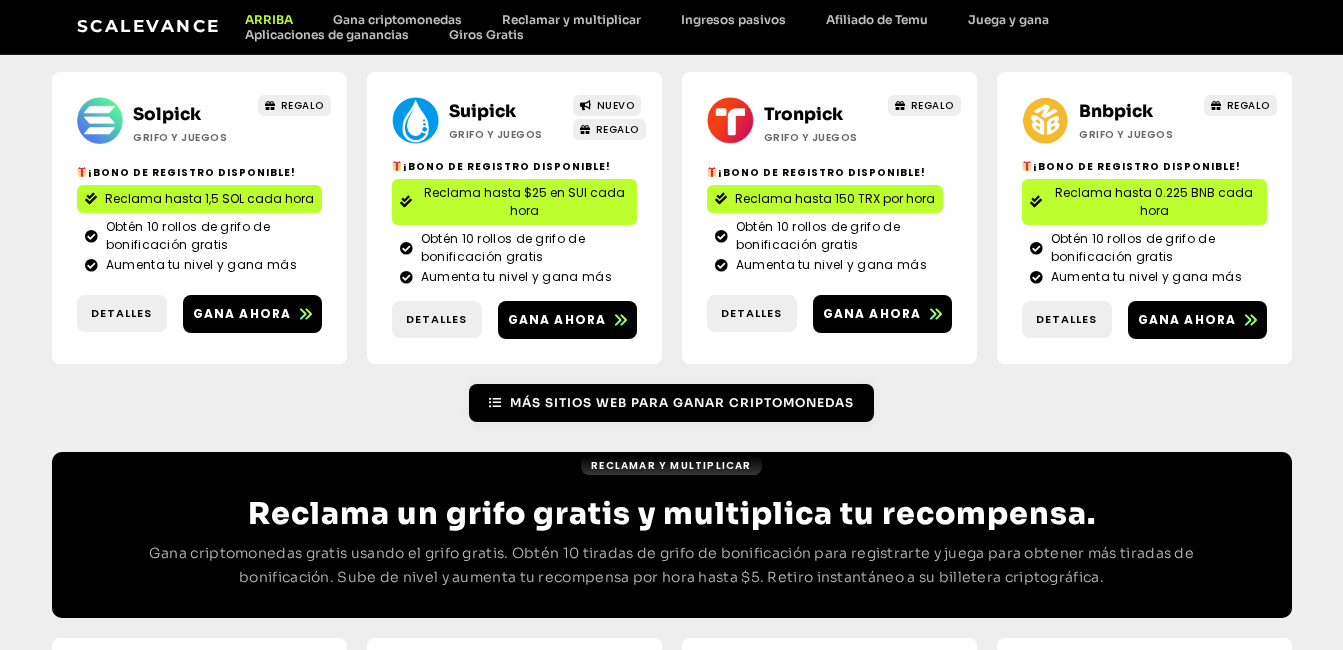 click on "Más sitios web para ganar criptomonedas" at bounding box center (682, 403) 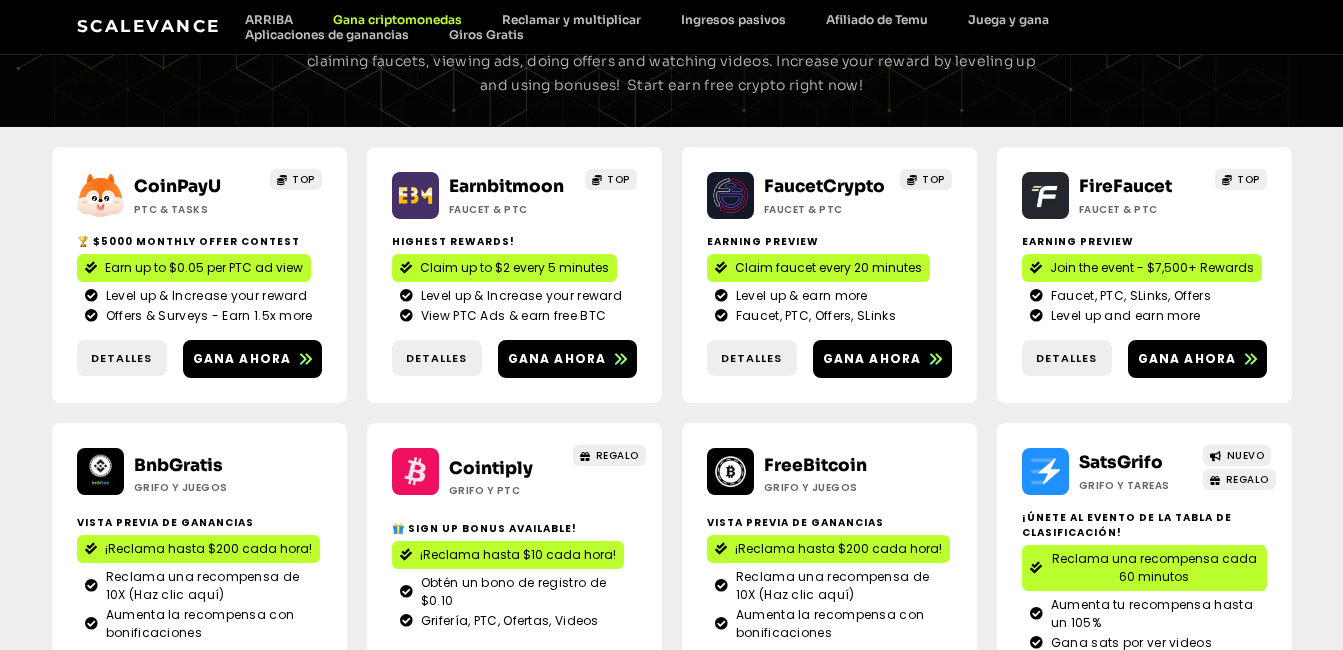 scroll, scrollTop: 533, scrollLeft: 0, axis: vertical 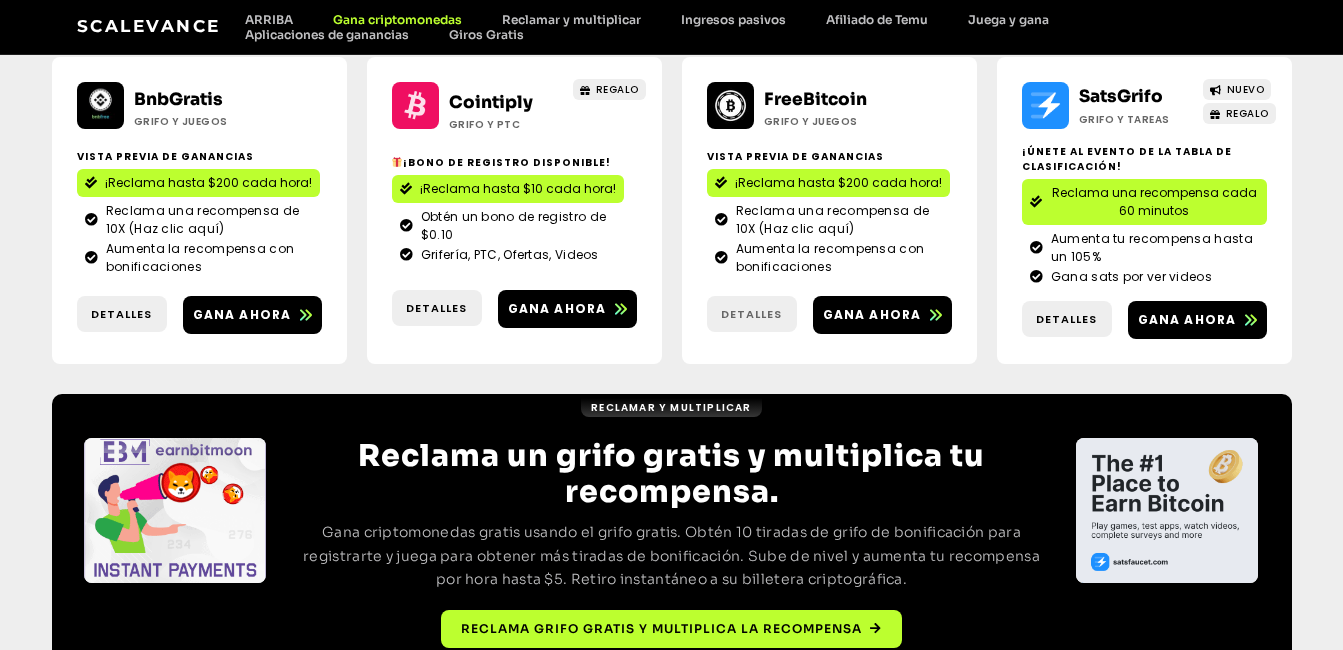 click on "Detalles" at bounding box center (751, 314) 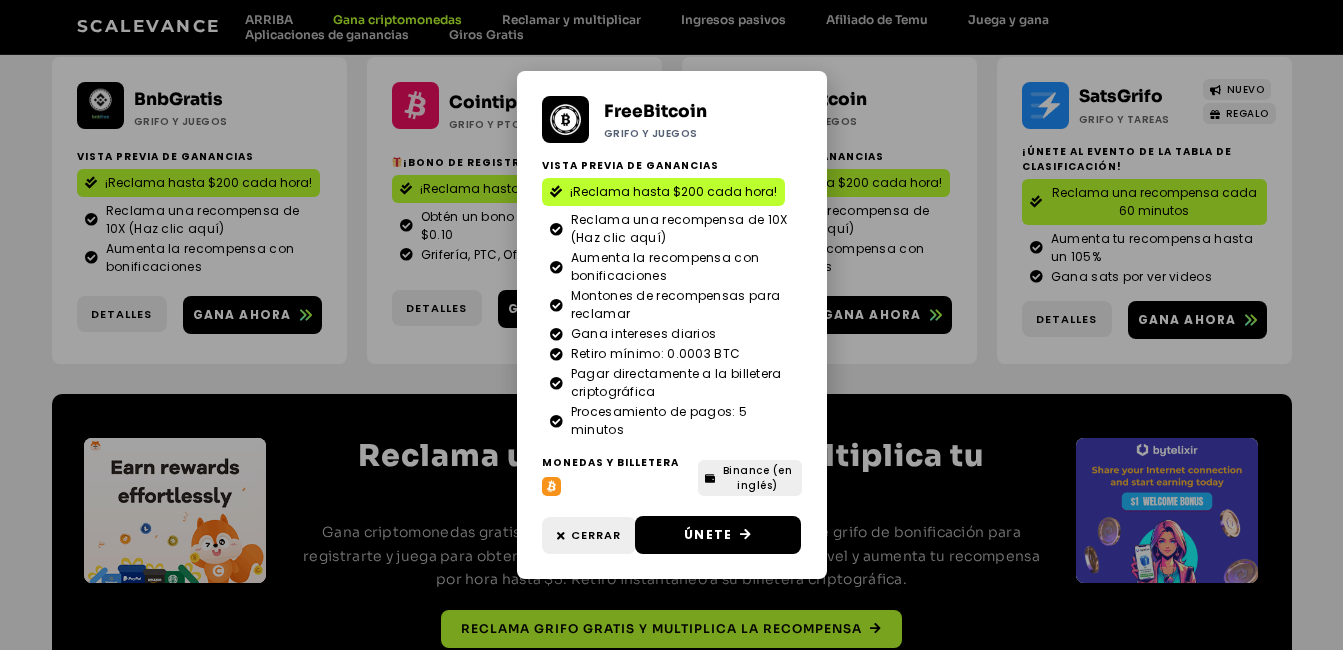 click on "FreeBitcoin
Grifo y juegos
Vista previa de ganancias
¡Reclama hasta $200 cada hora!
Reclama una recompensa de 10X (Haz clic aquí)
Aumenta la recompensa con bonificaciones
Montones de recompensas para reclamar
Gana intereses diarios" at bounding box center [671, 325] 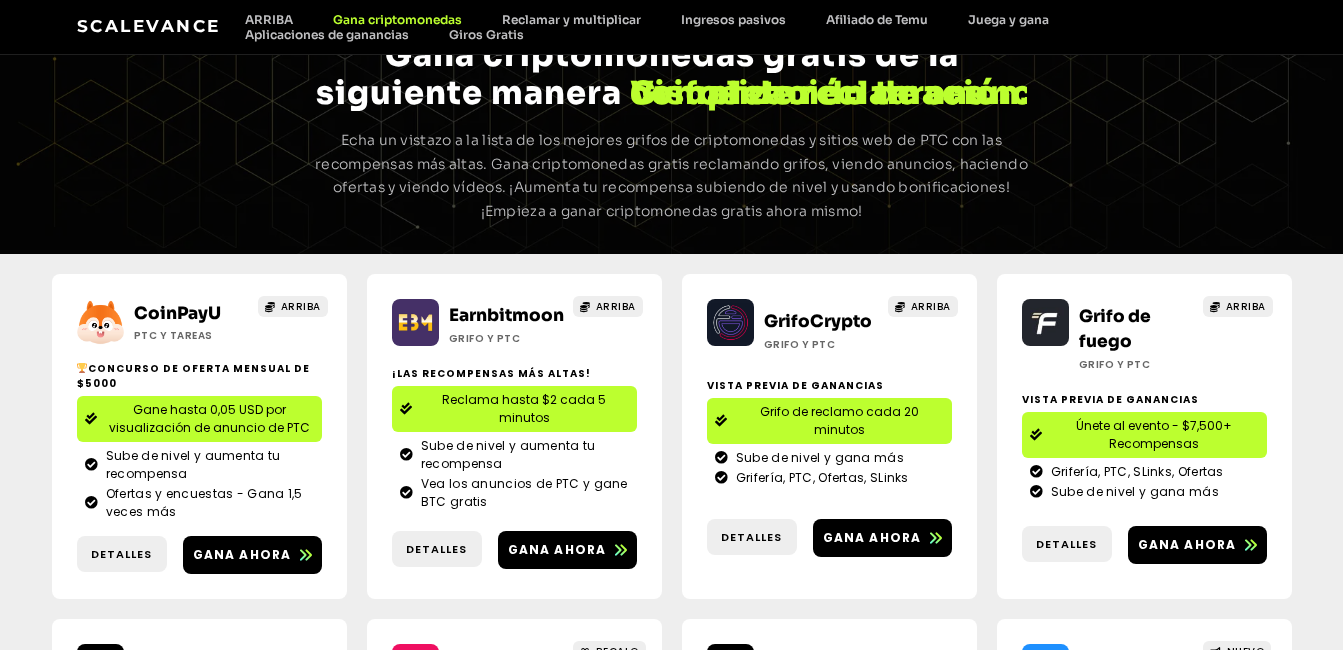 scroll, scrollTop: 333, scrollLeft: 0, axis: vertical 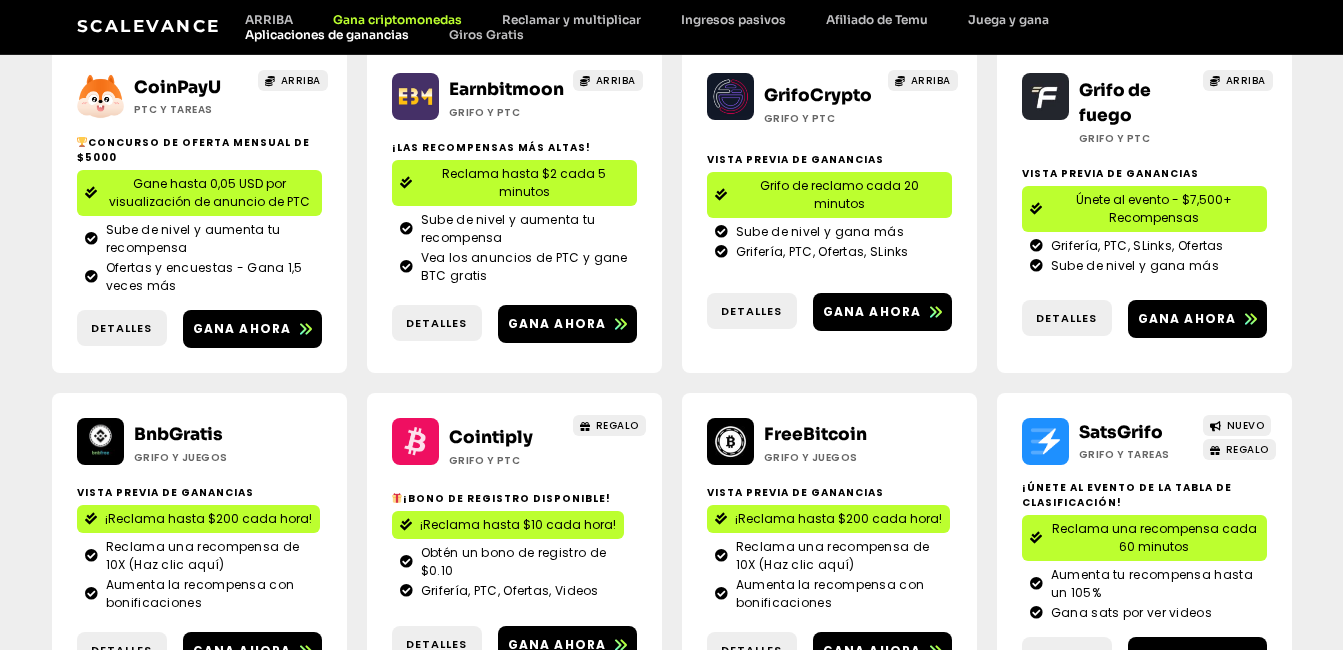 click on "Aplicaciones de ganancias" 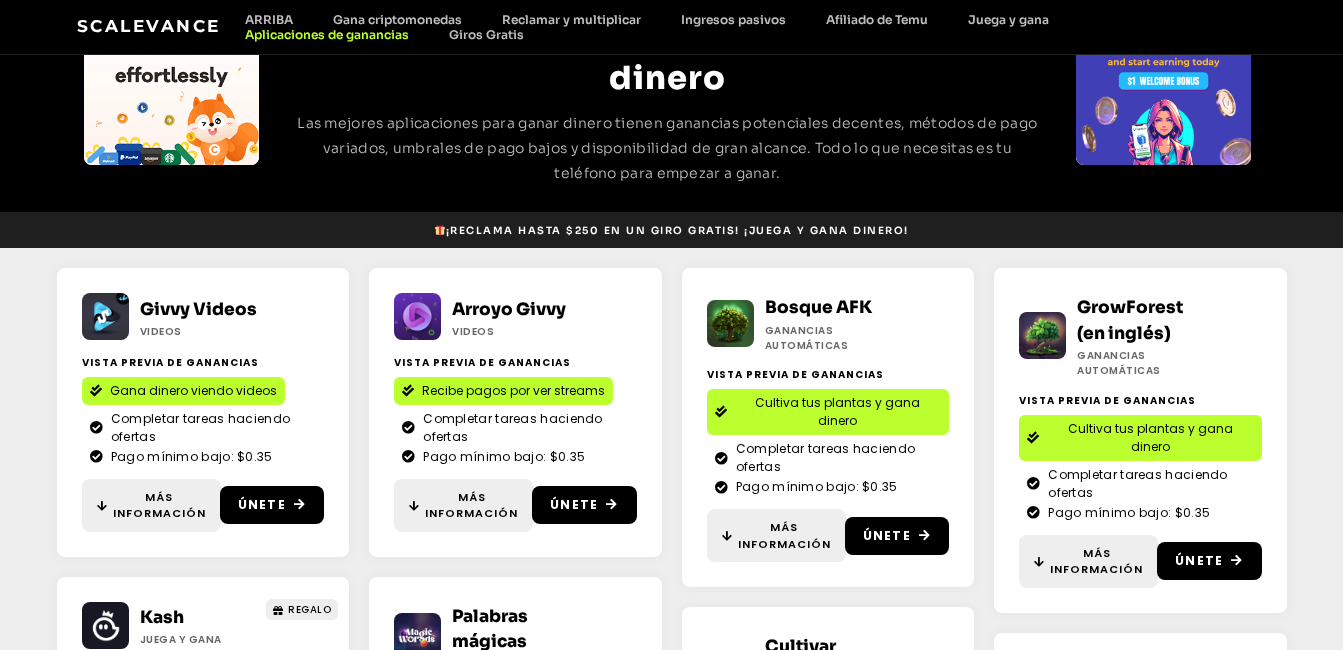 scroll, scrollTop: 333, scrollLeft: 0, axis: vertical 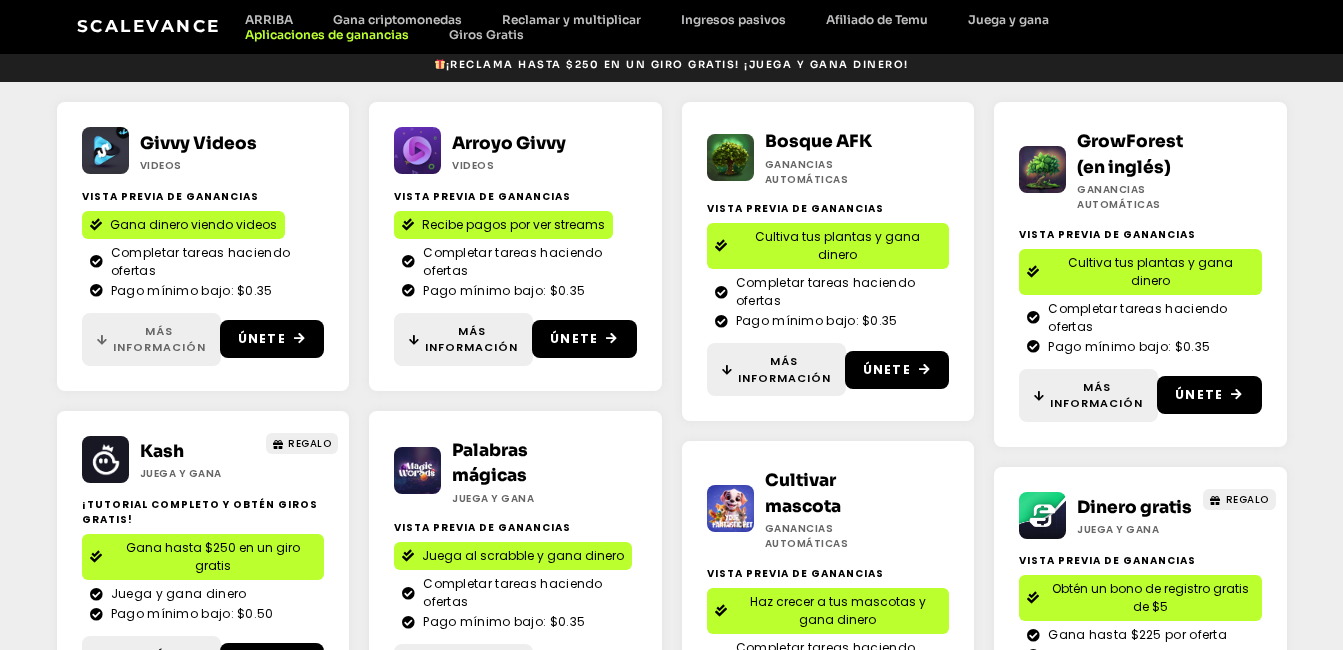 click on "Más información" at bounding box center (159, 339) 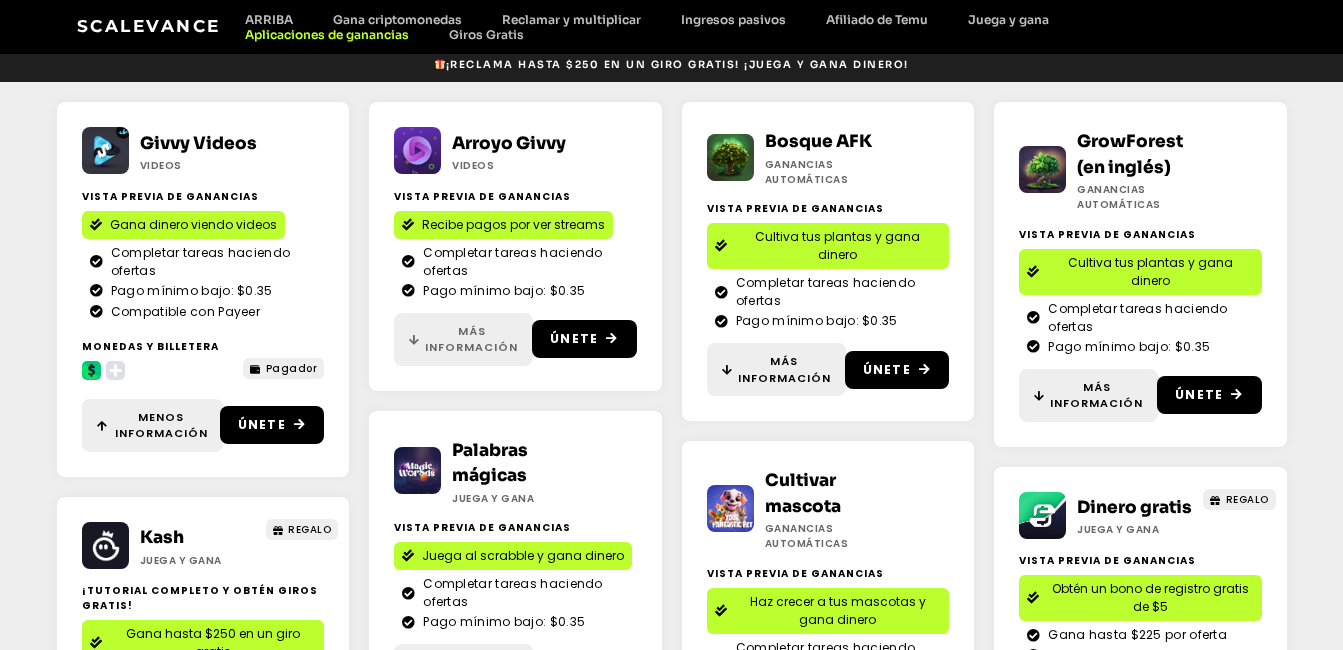 click on "Más información" at bounding box center [471, 339] 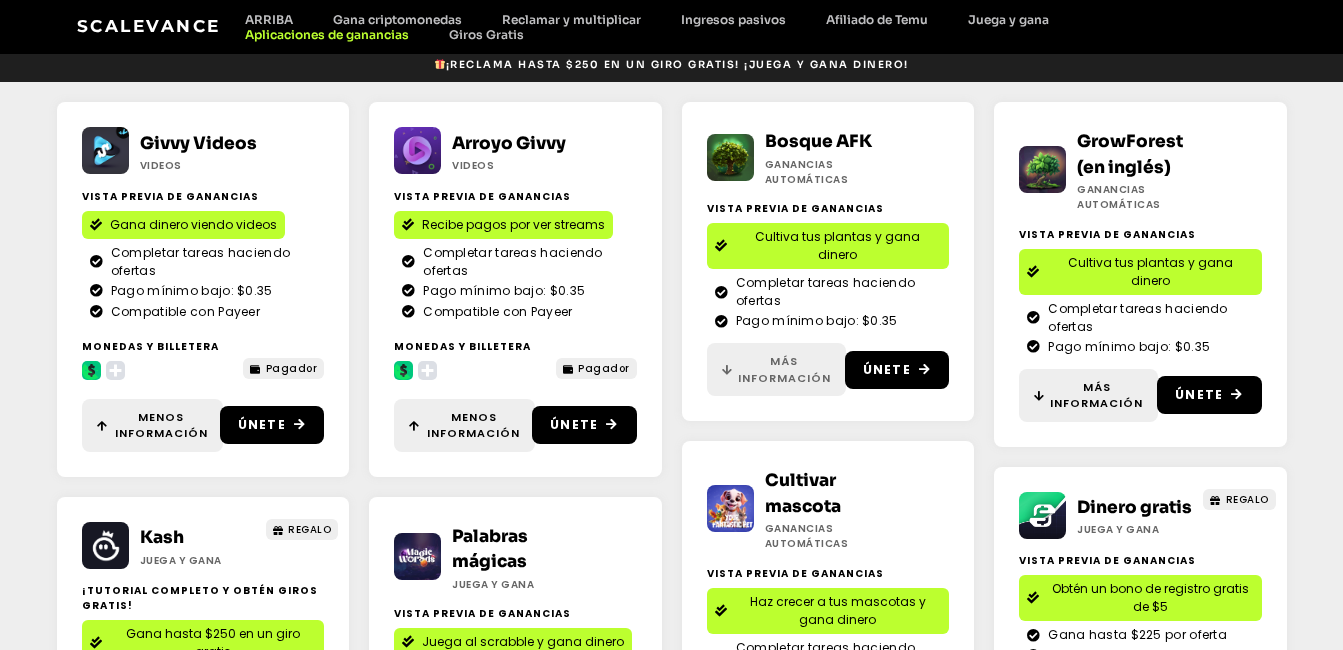 click on "Más información" at bounding box center (784, 369) 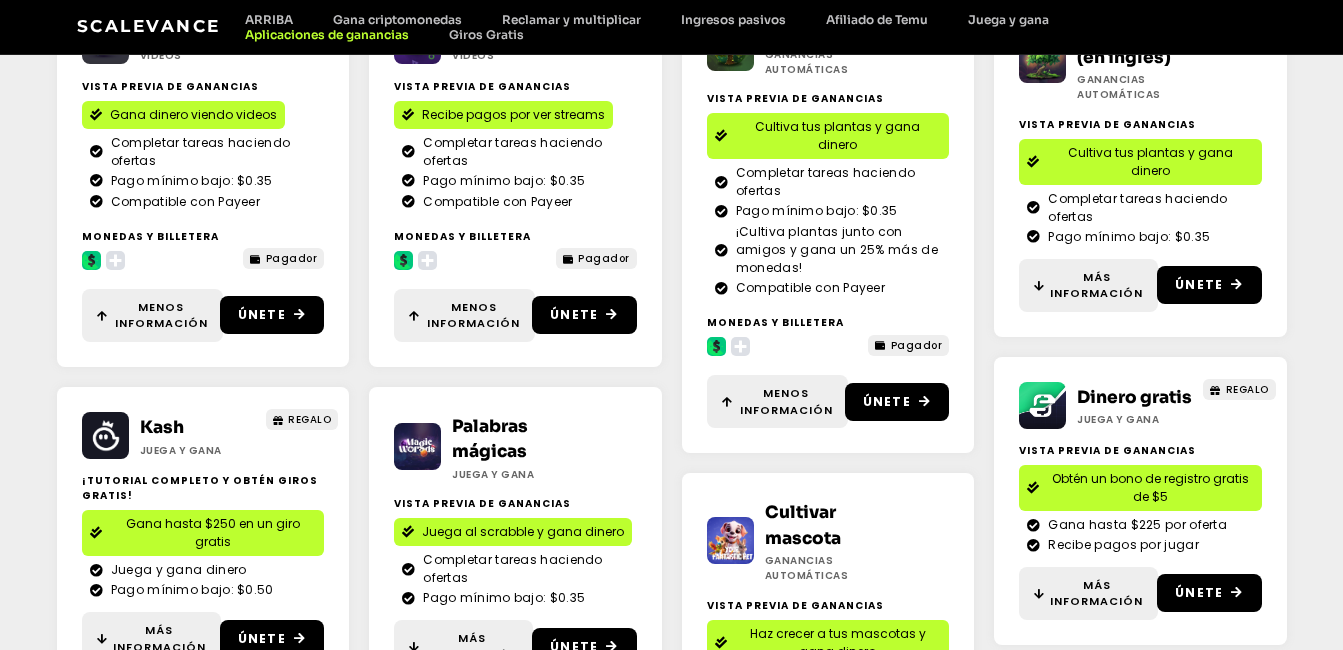 scroll, scrollTop: 500, scrollLeft: 0, axis: vertical 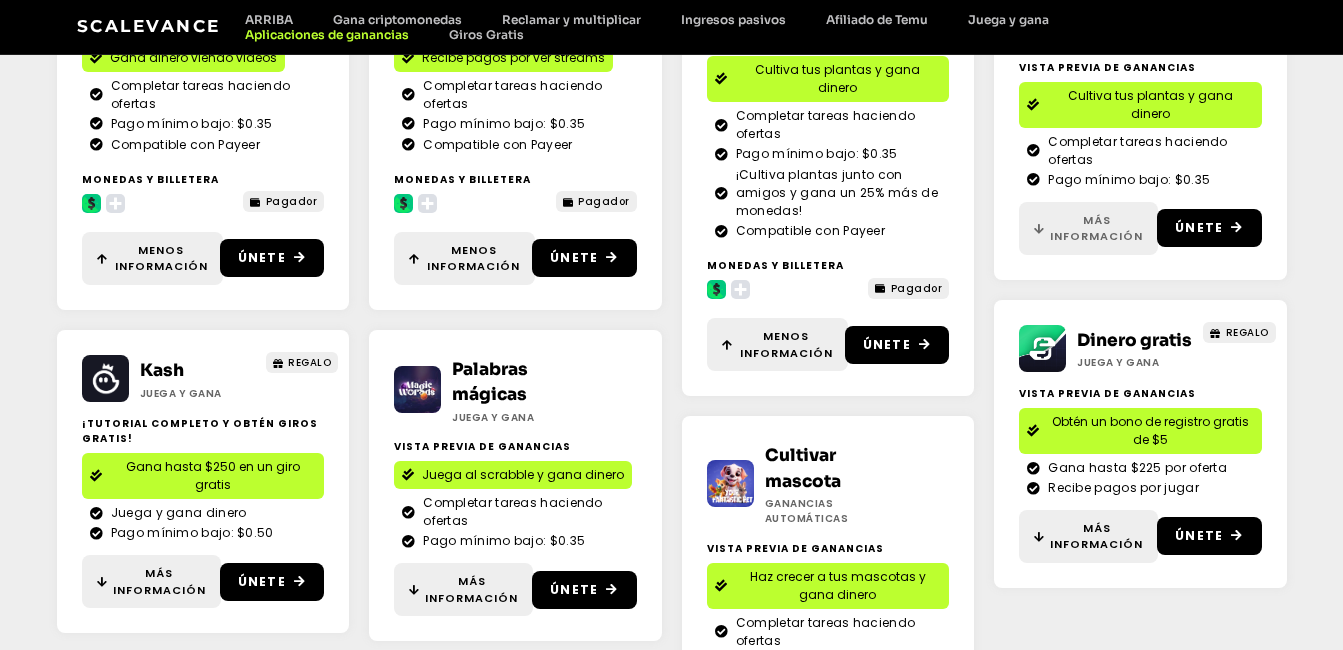 click on "Más información" at bounding box center [1096, 228] 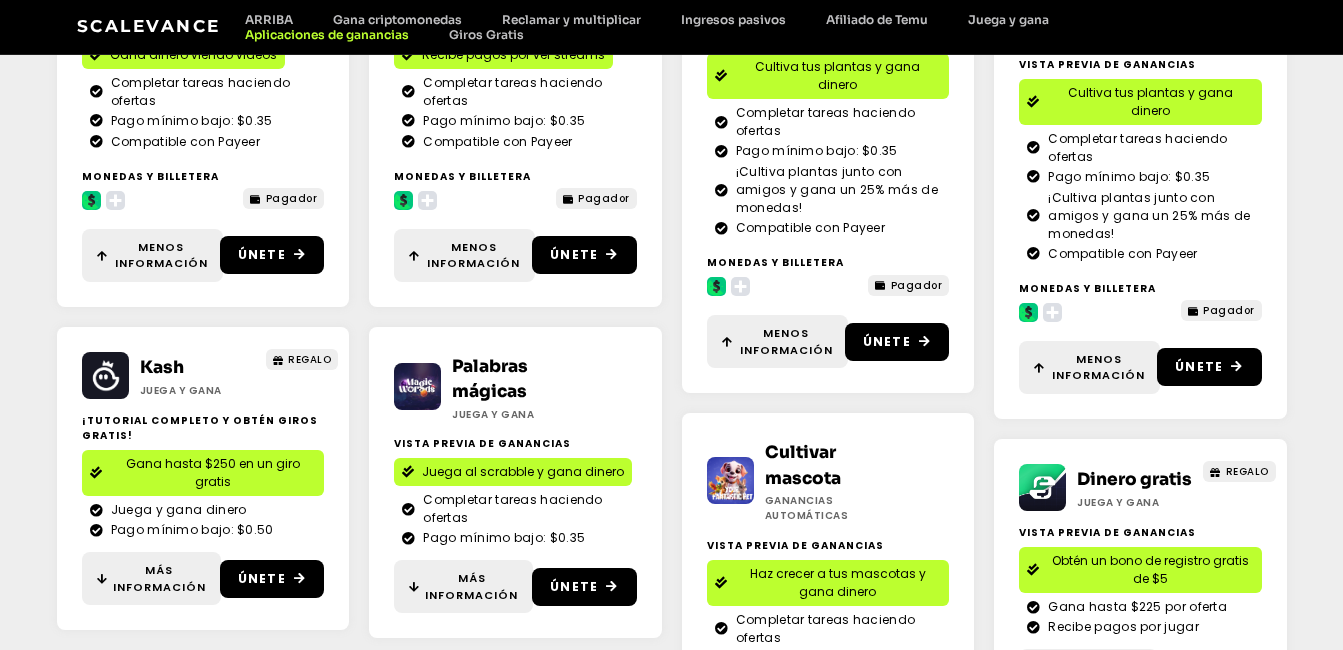 scroll, scrollTop: 500, scrollLeft: 0, axis: vertical 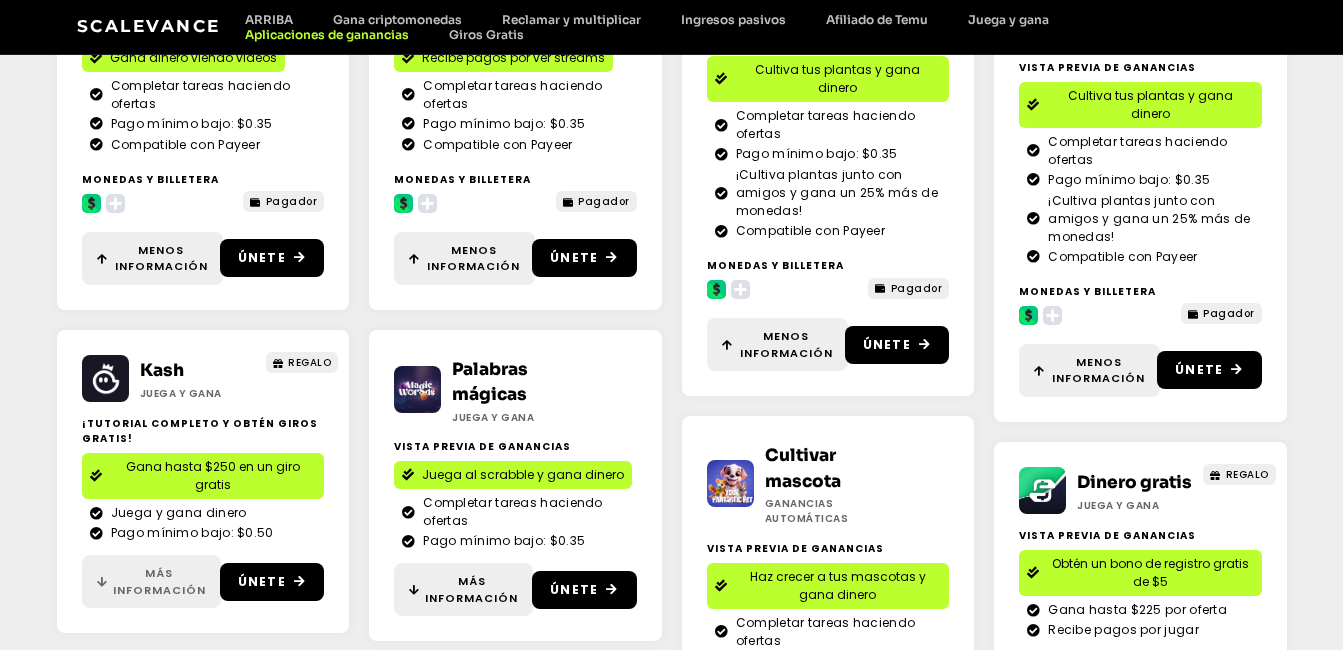 click on "Más información" at bounding box center [159, 581] 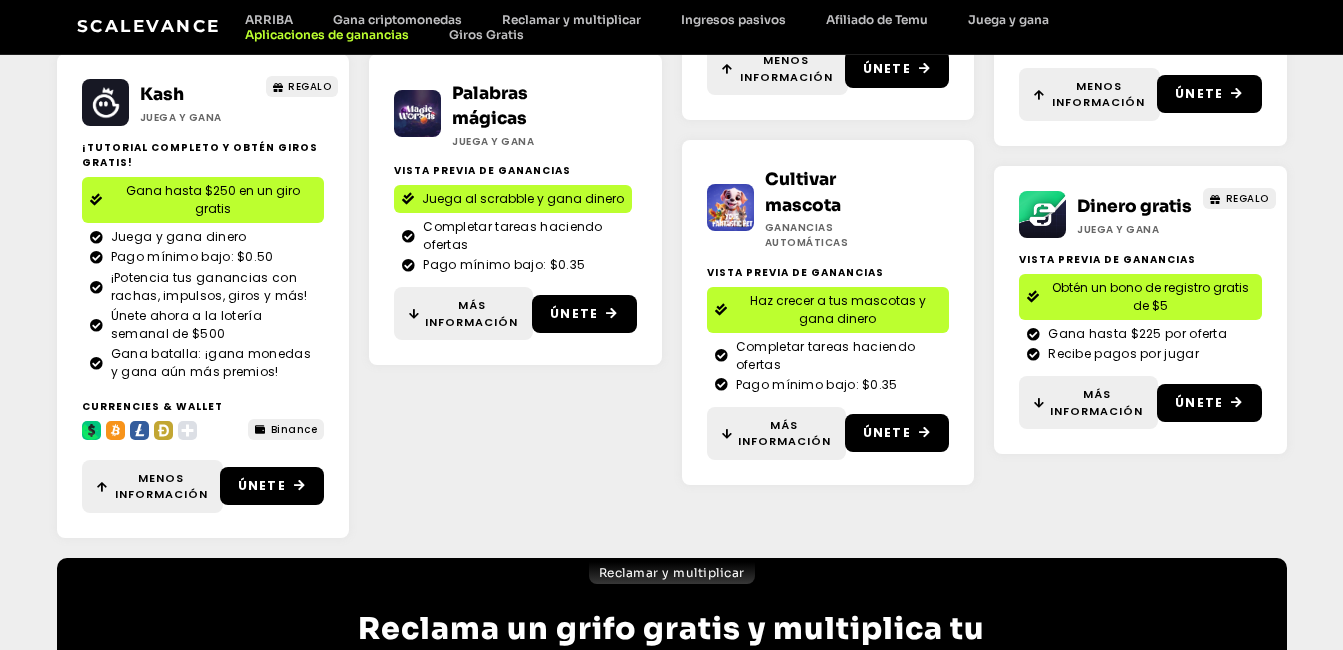 scroll, scrollTop: 833, scrollLeft: 0, axis: vertical 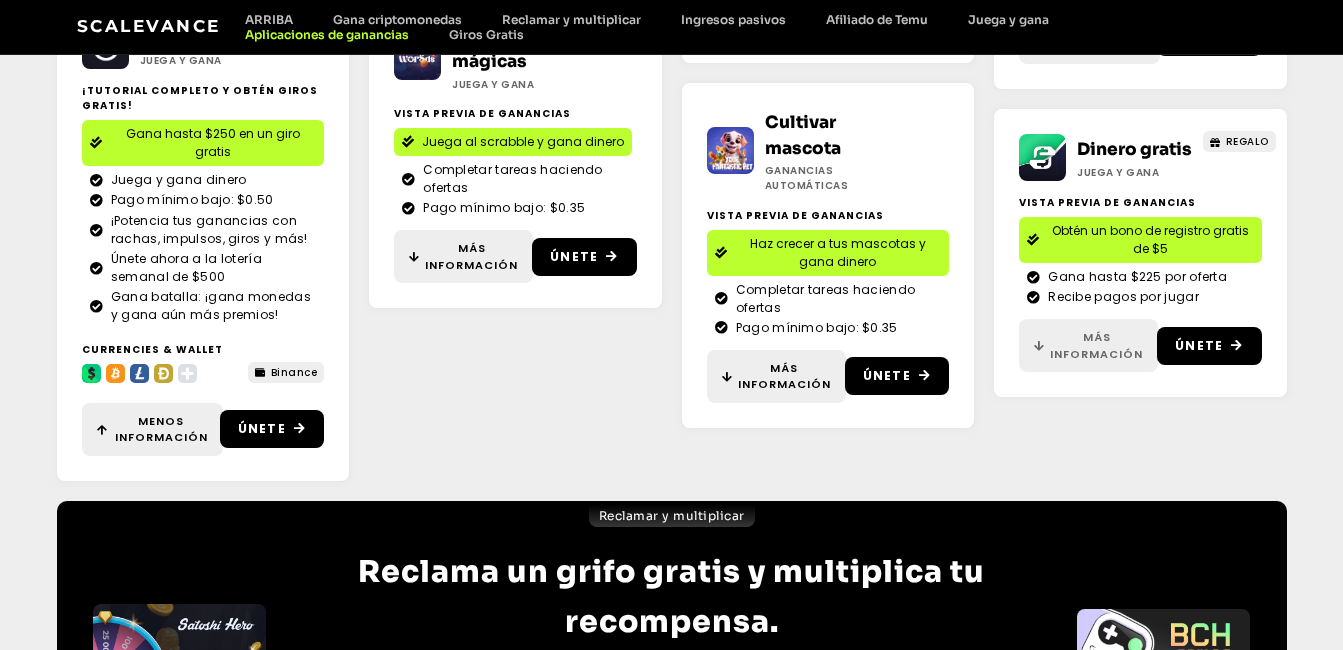 click on "Más información" at bounding box center (1096, 345) 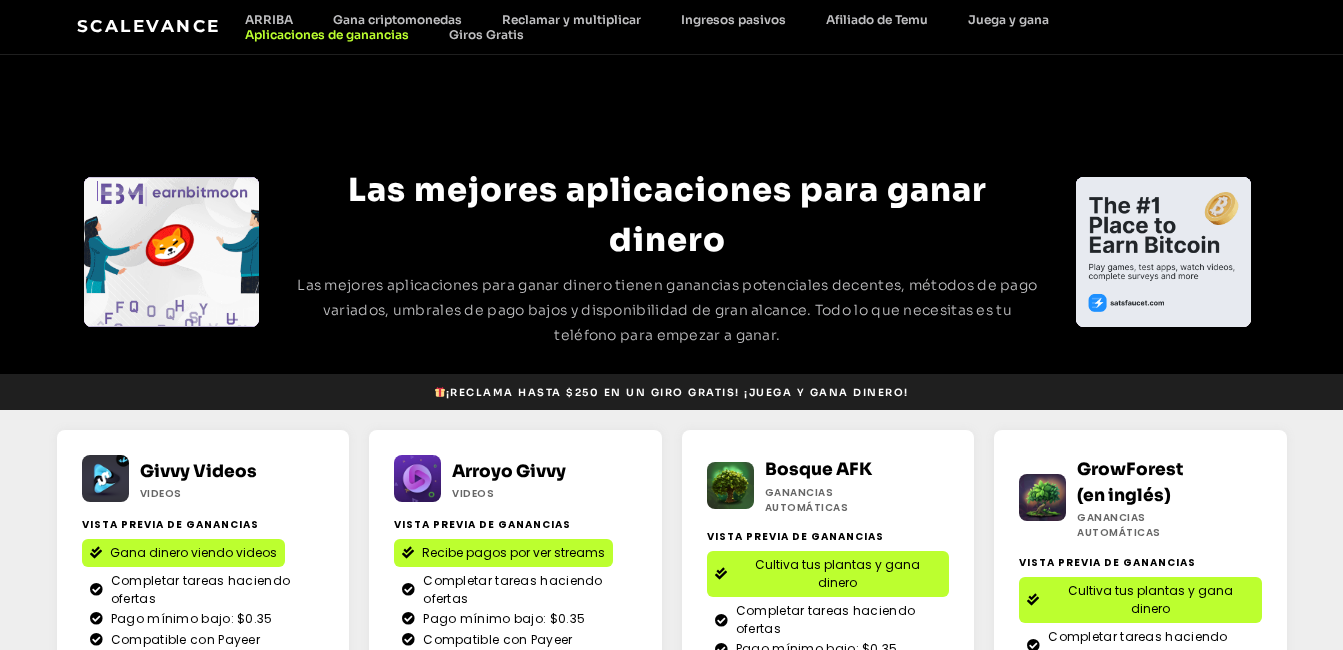 scroll, scrollTop: 0, scrollLeft: 0, axis: both 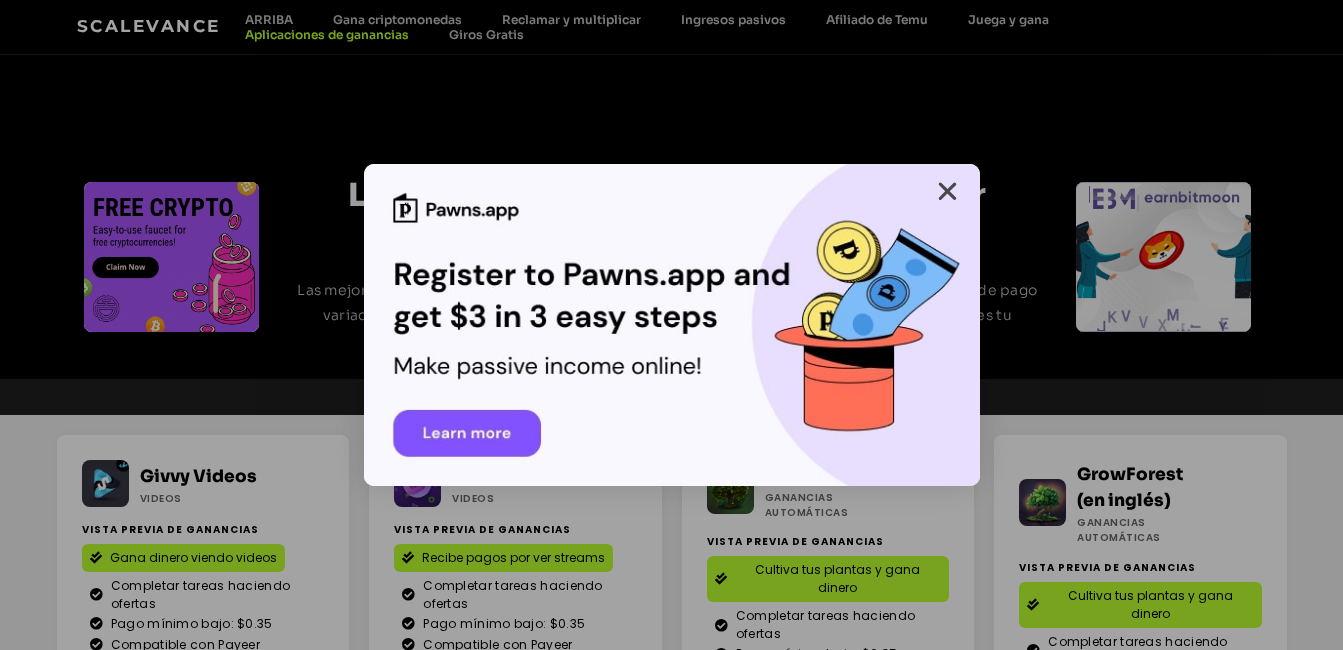 click at bounding box center (947, 191) 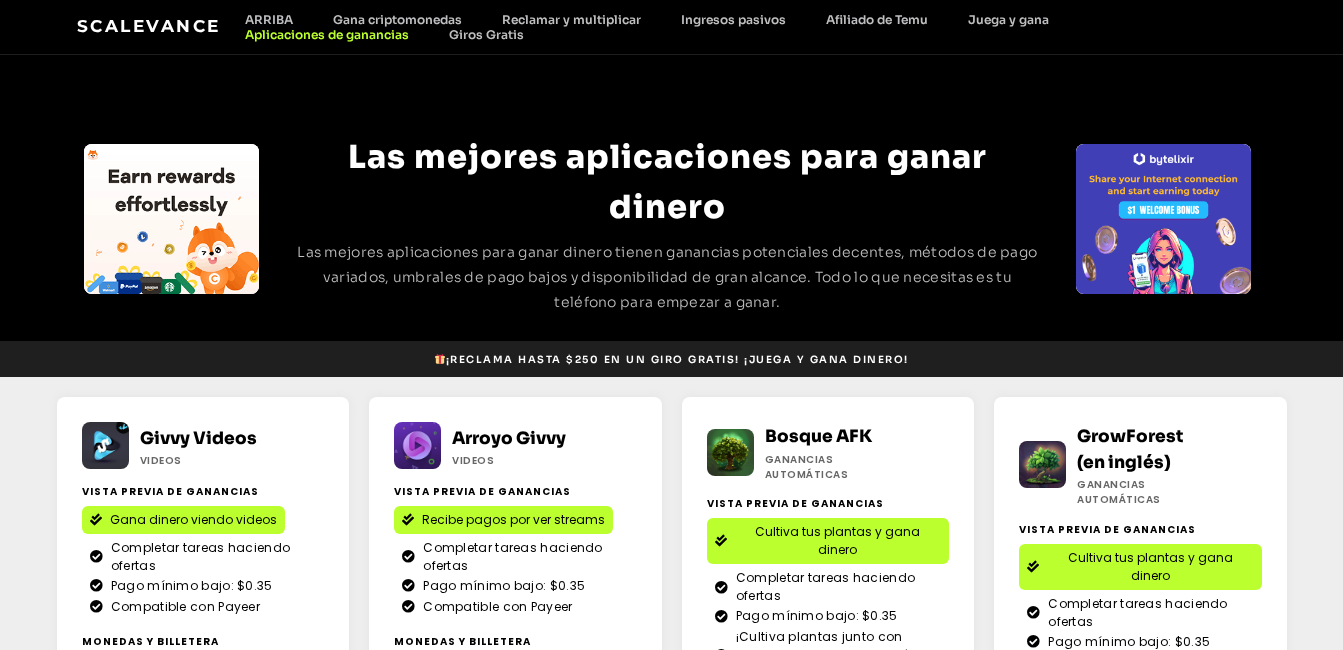 scroll, scrollTop: 0, scrollLeft: 0, axis: both 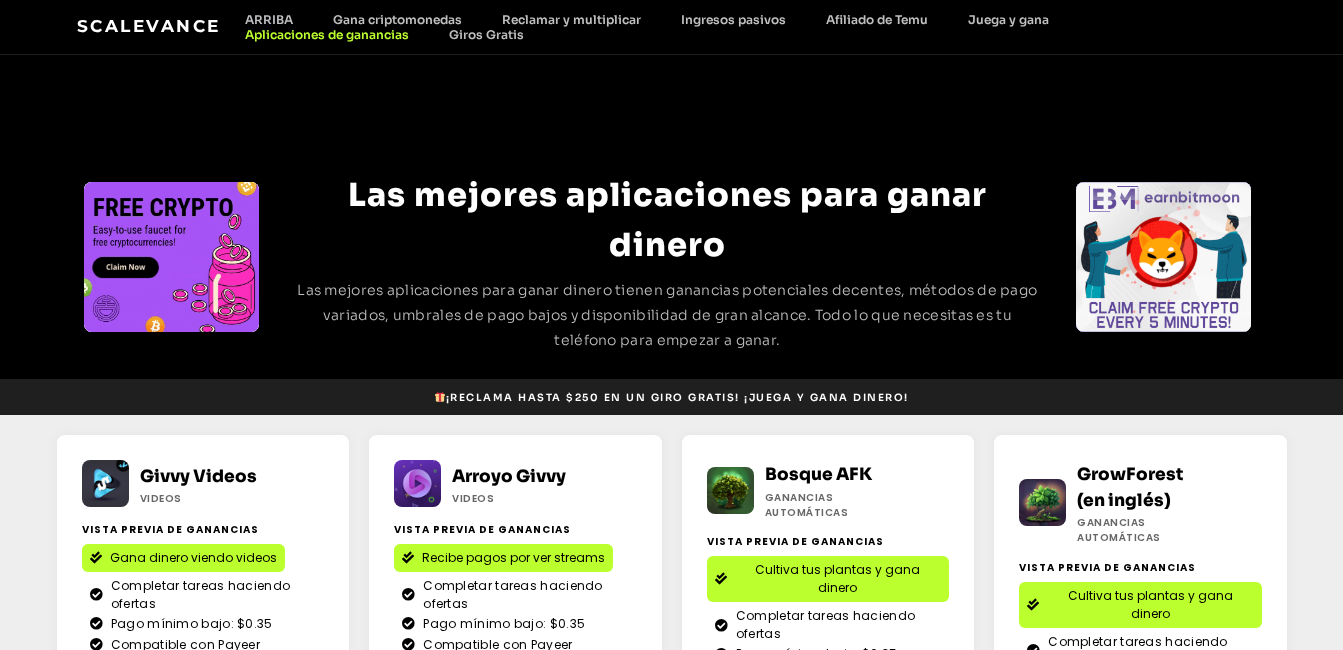 click on "Scalevance" at bounding box center [149, 26] 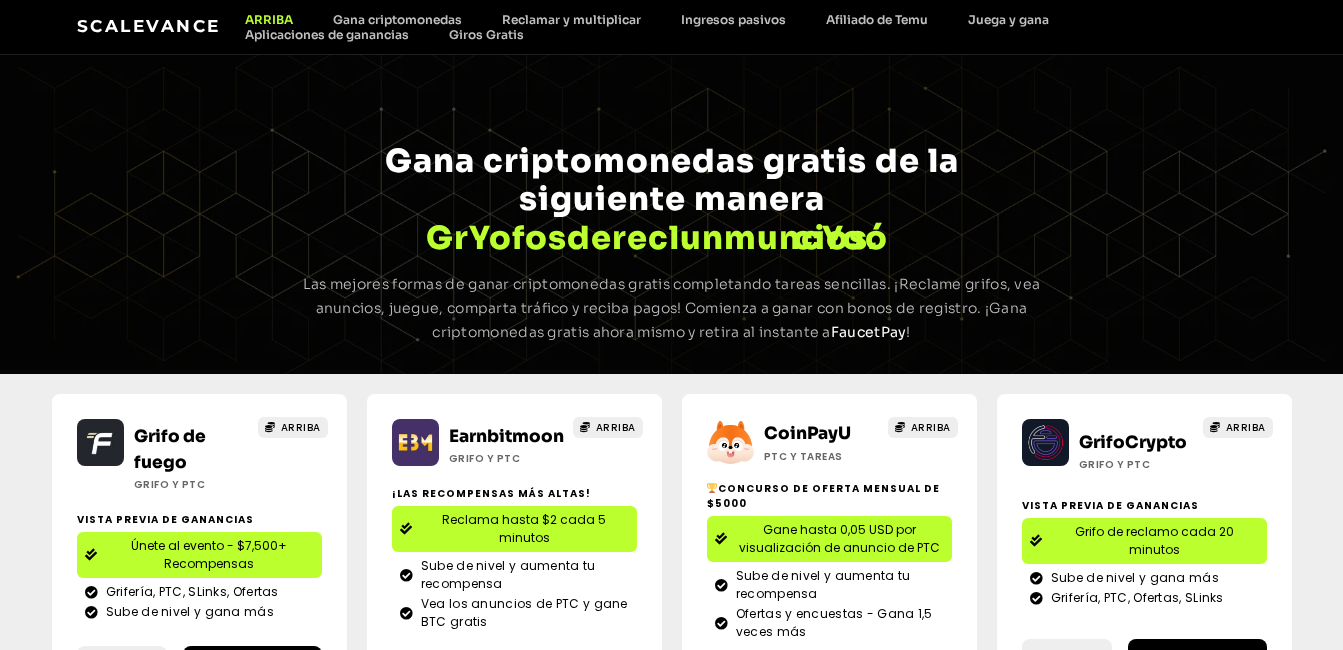 scroll, scrollTop: 0, scrollLeft: 0, axis: both 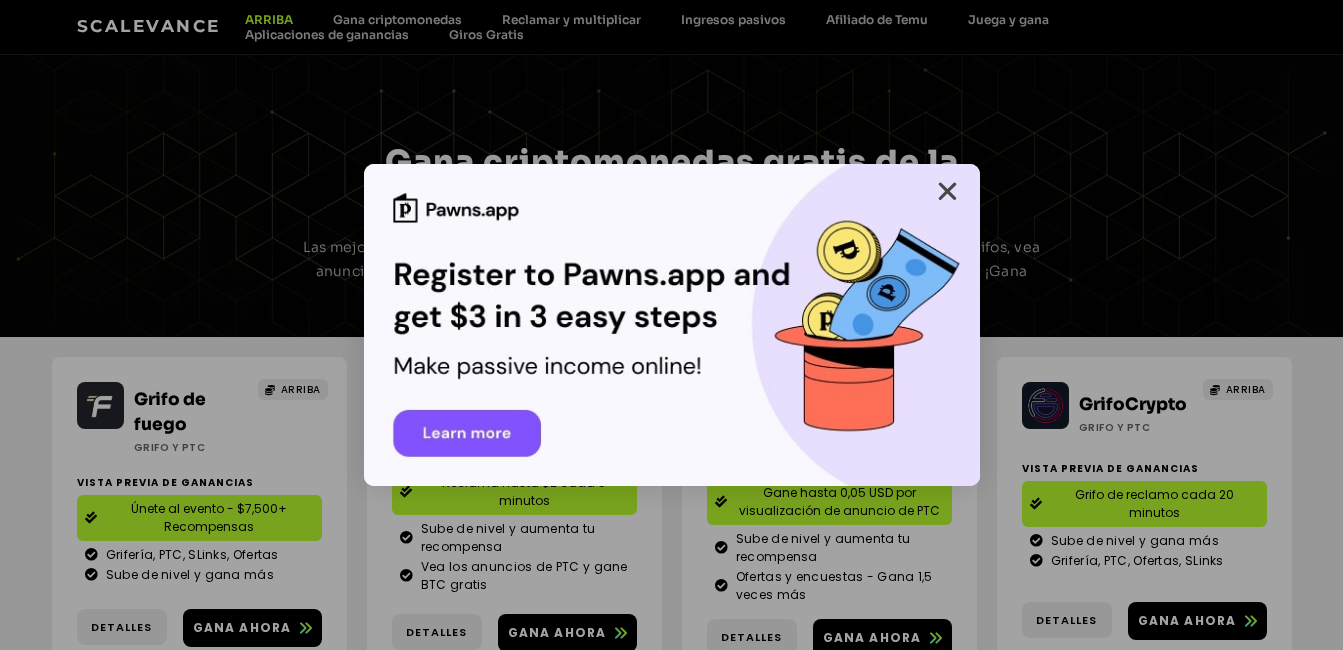click at bounding box center [947, 191] 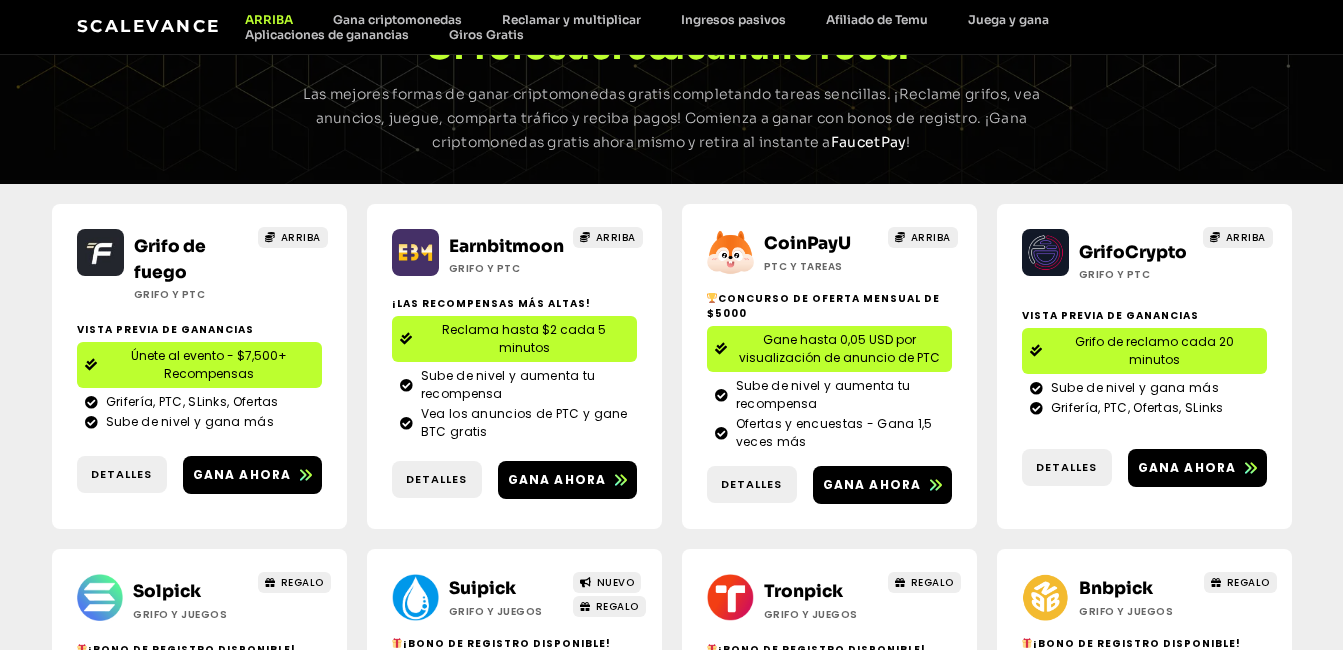 scroll, scrollTop: 0, scrollLeft: 0, axis: both 